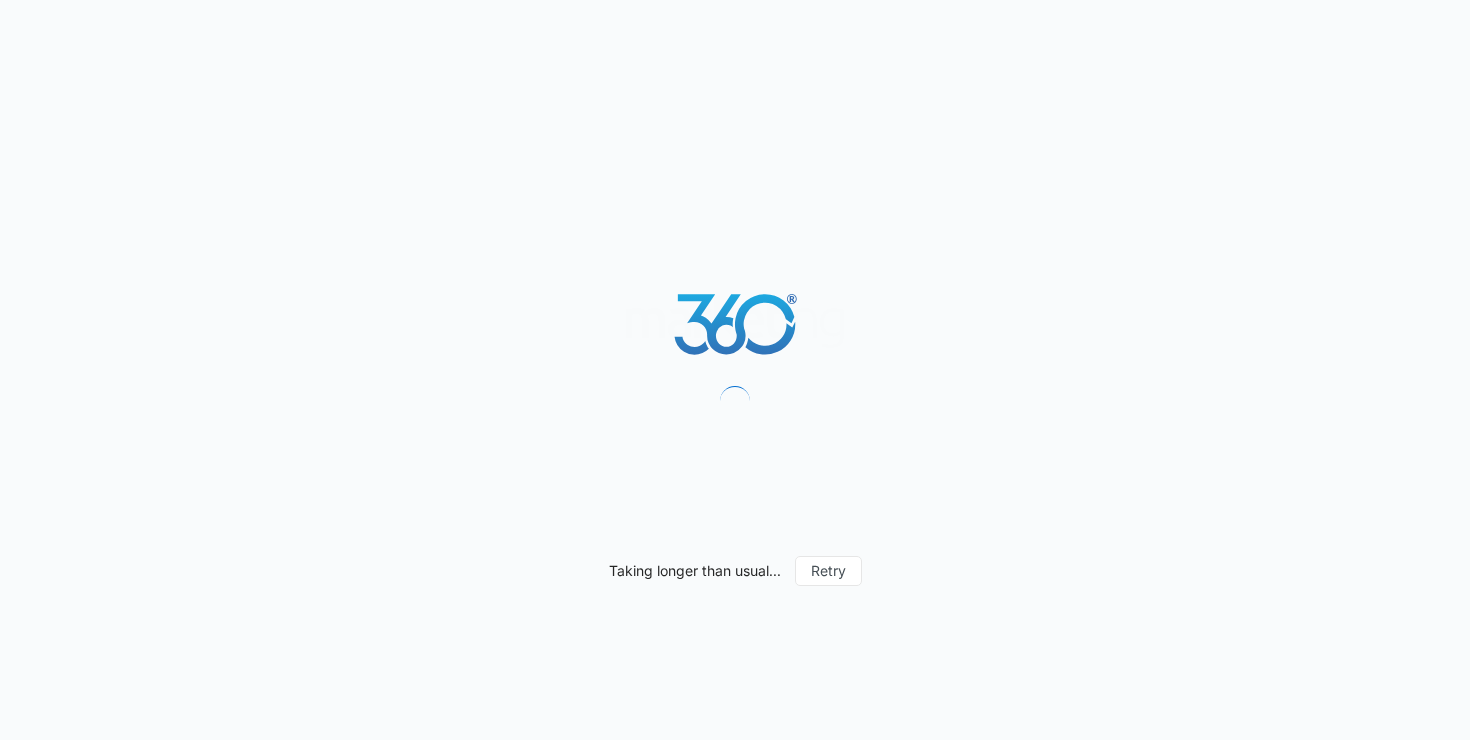 scroll, scrollTop: 0, scrollLeft: 0, axis: both 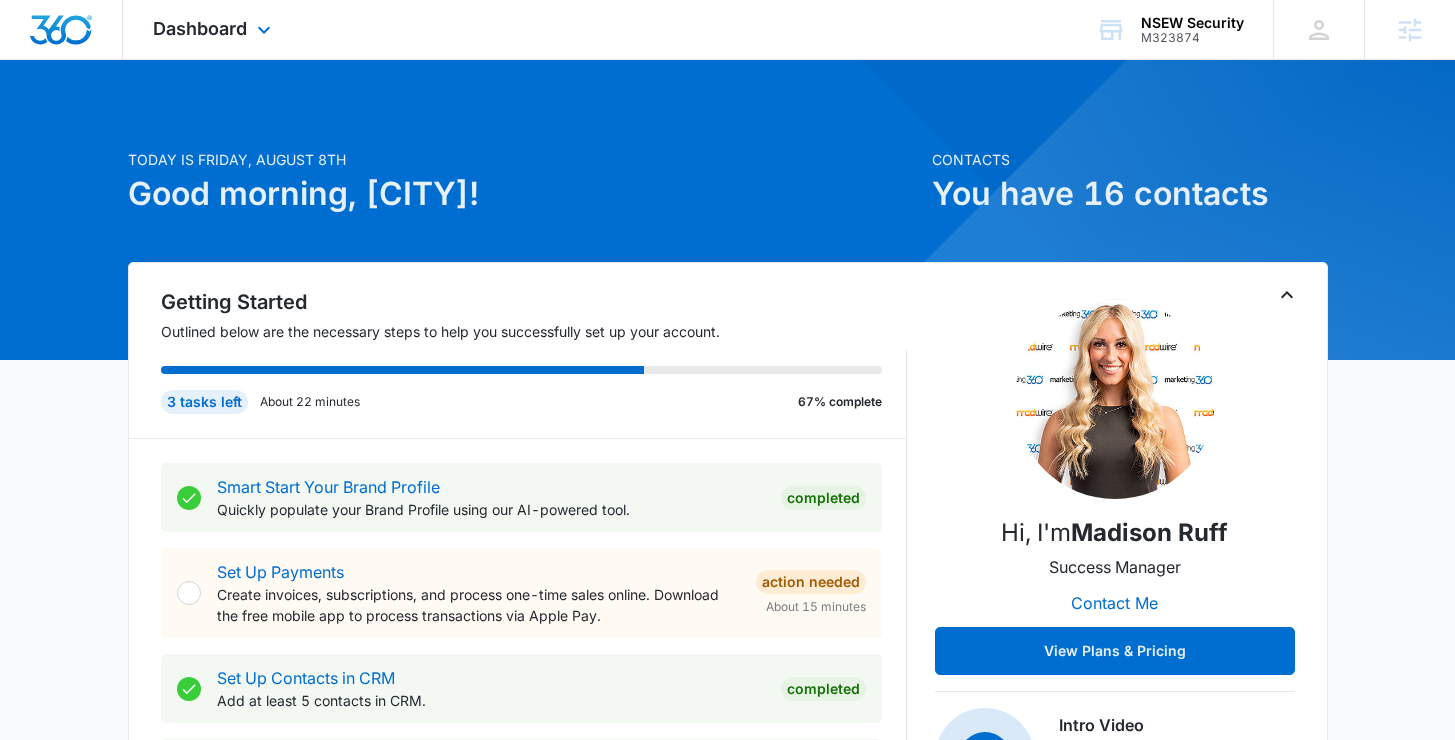 click on "Dashboard Apps Reputation Websites Forms CRM Email Social Shop Payments POS Content Ads Intelligence Files Brand Settings" at bounding box center (214, 29) 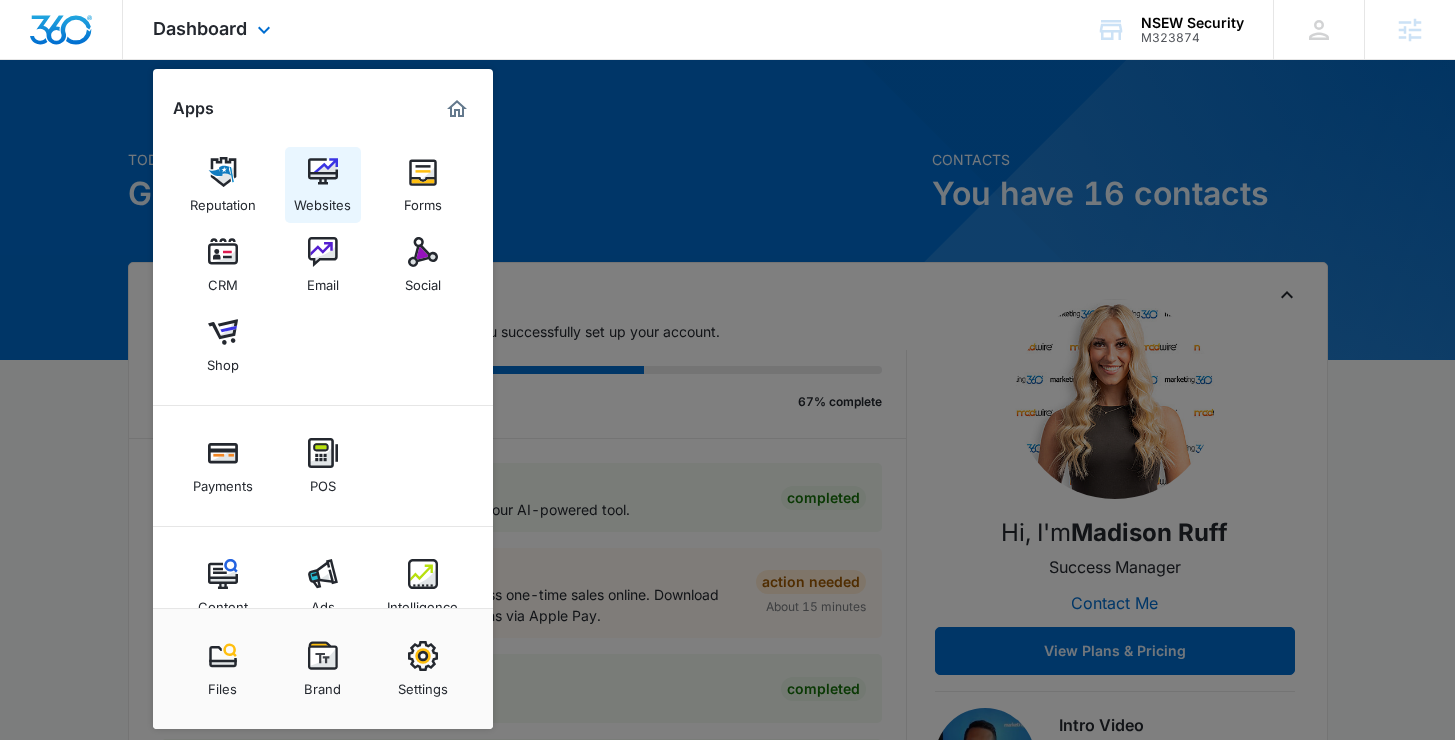 click on "Websites" at bounding box center [322, 200] 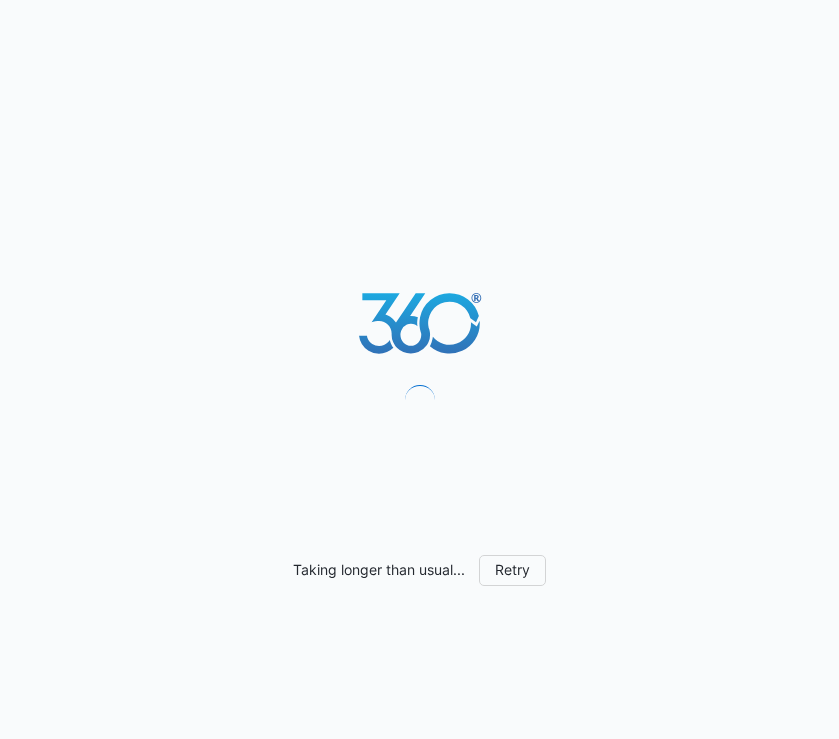 scroll, scrollTop: 0, scrollLeft: 0, axis: both 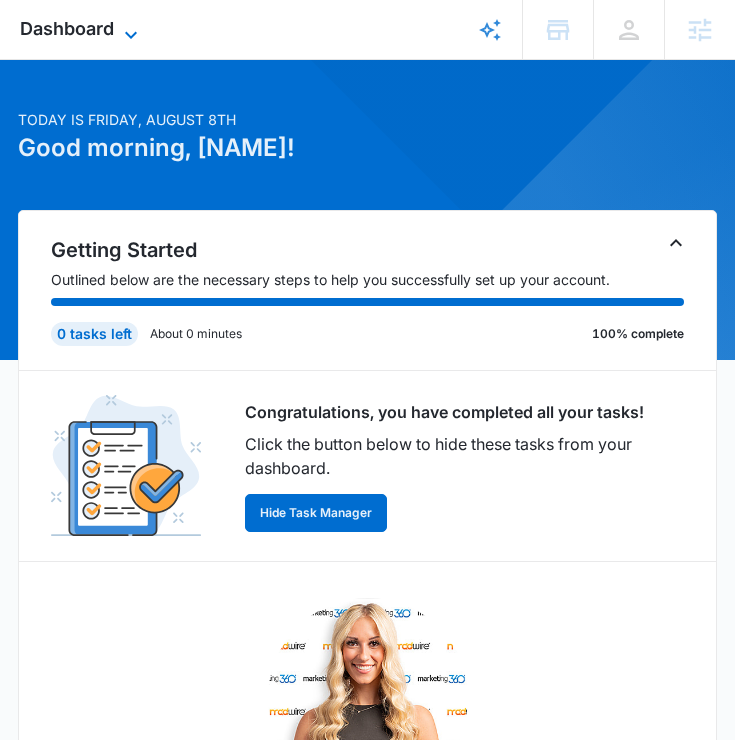 click 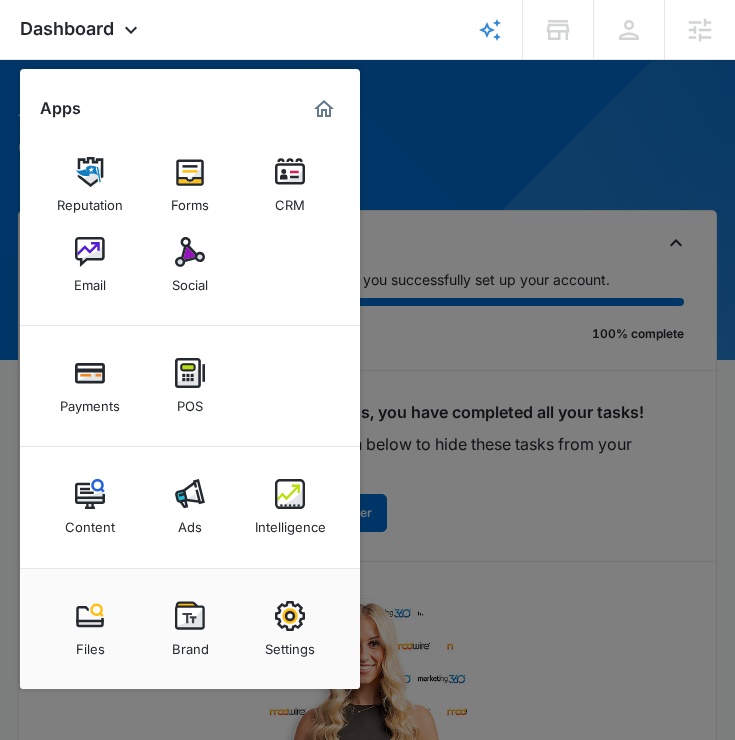 click at bounding box center [367, 370] 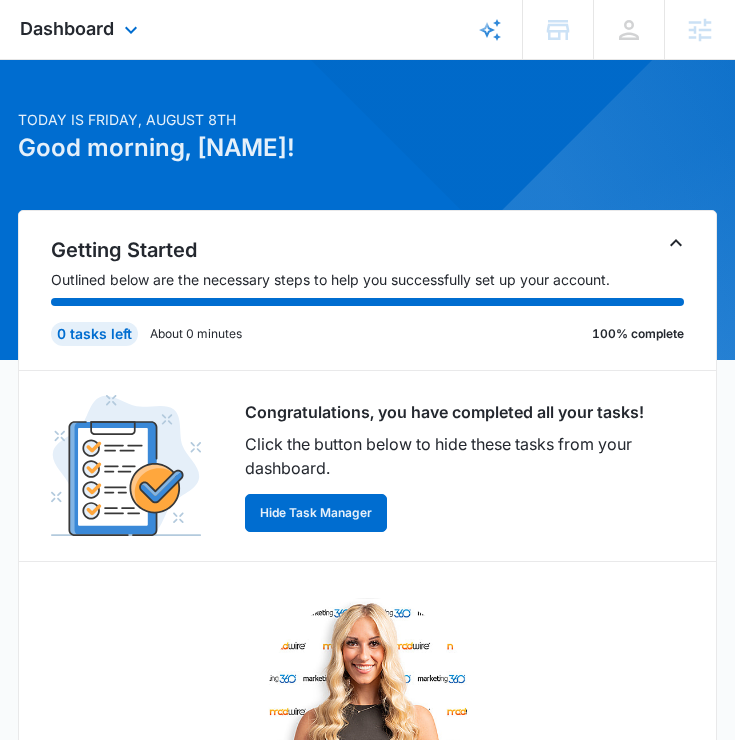 click on "Dashboard Apps Reputation Forms CRM Email Social Payments POS Content Ads Intelligence Files Brand Settings" at bounding box center [81, 29] 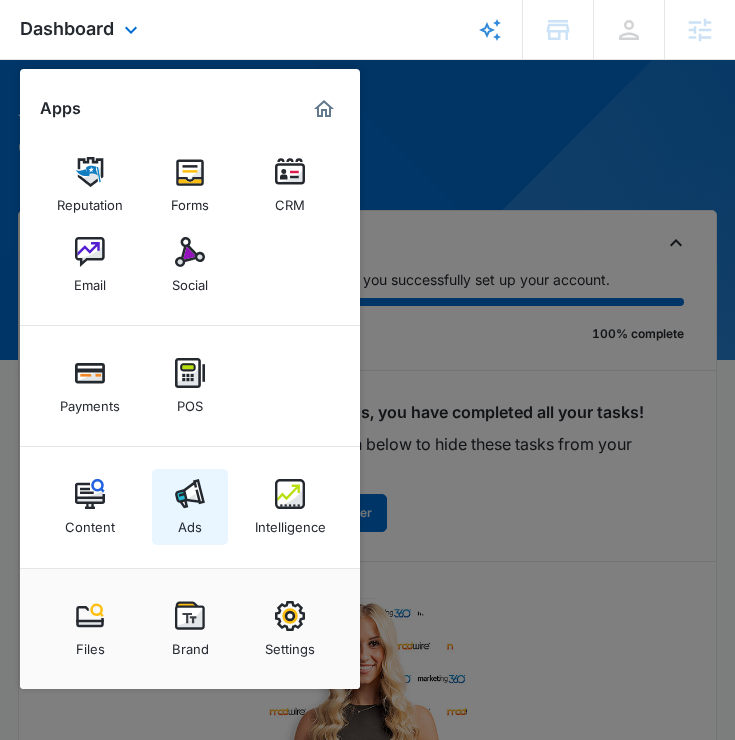 click at bounding box center [190, 494] 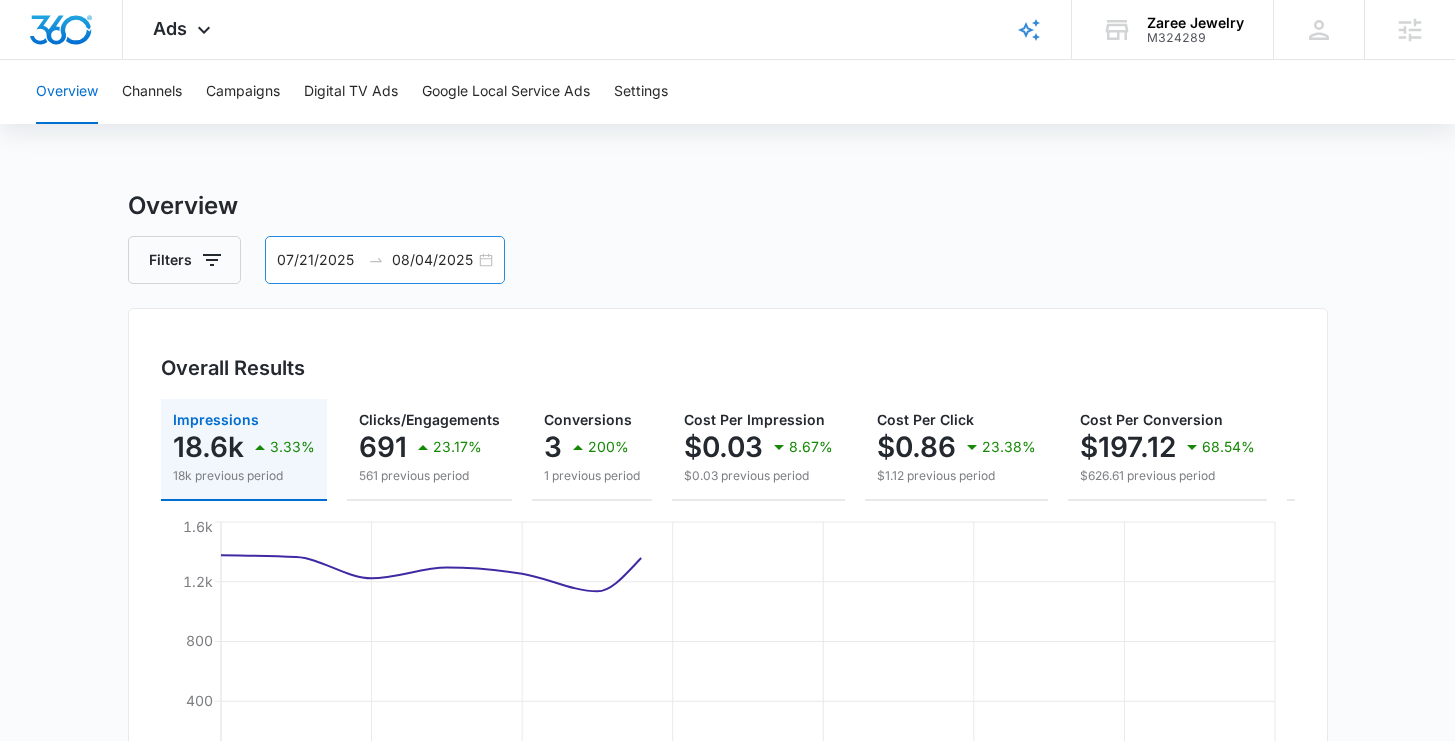 click on "07/21/2025 08/04/2025" at bounding box center [385, 260] 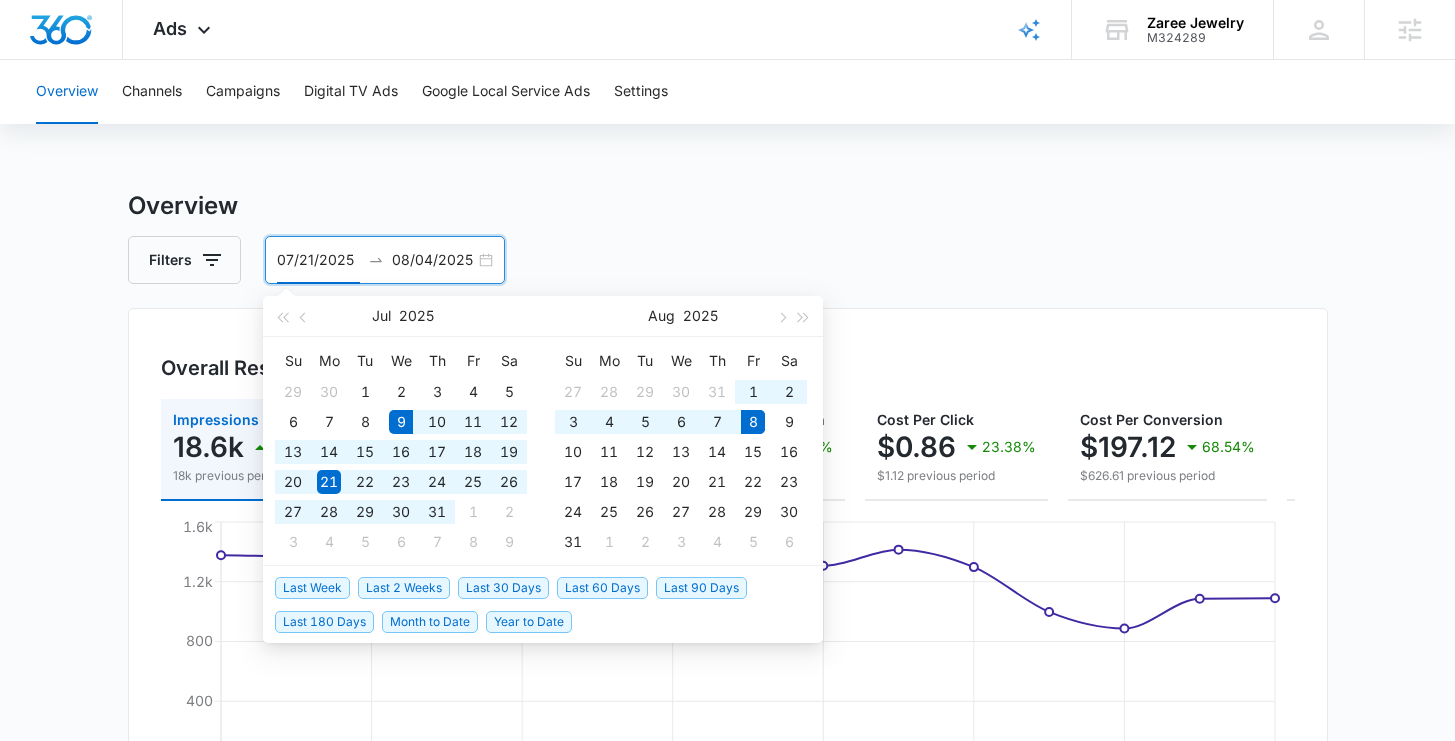 click on "Last 30 Days" at bounding box center [503, 588] 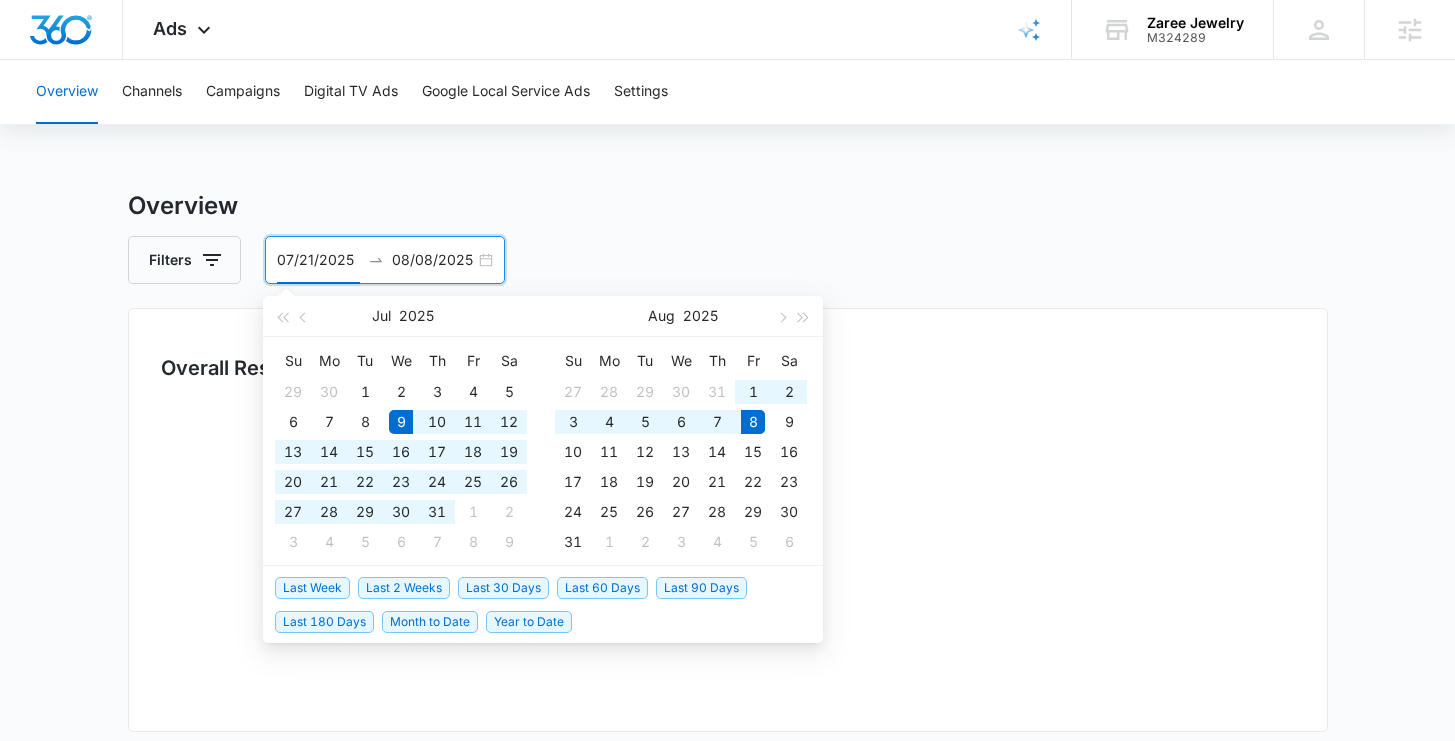 type on "07/09/2025" 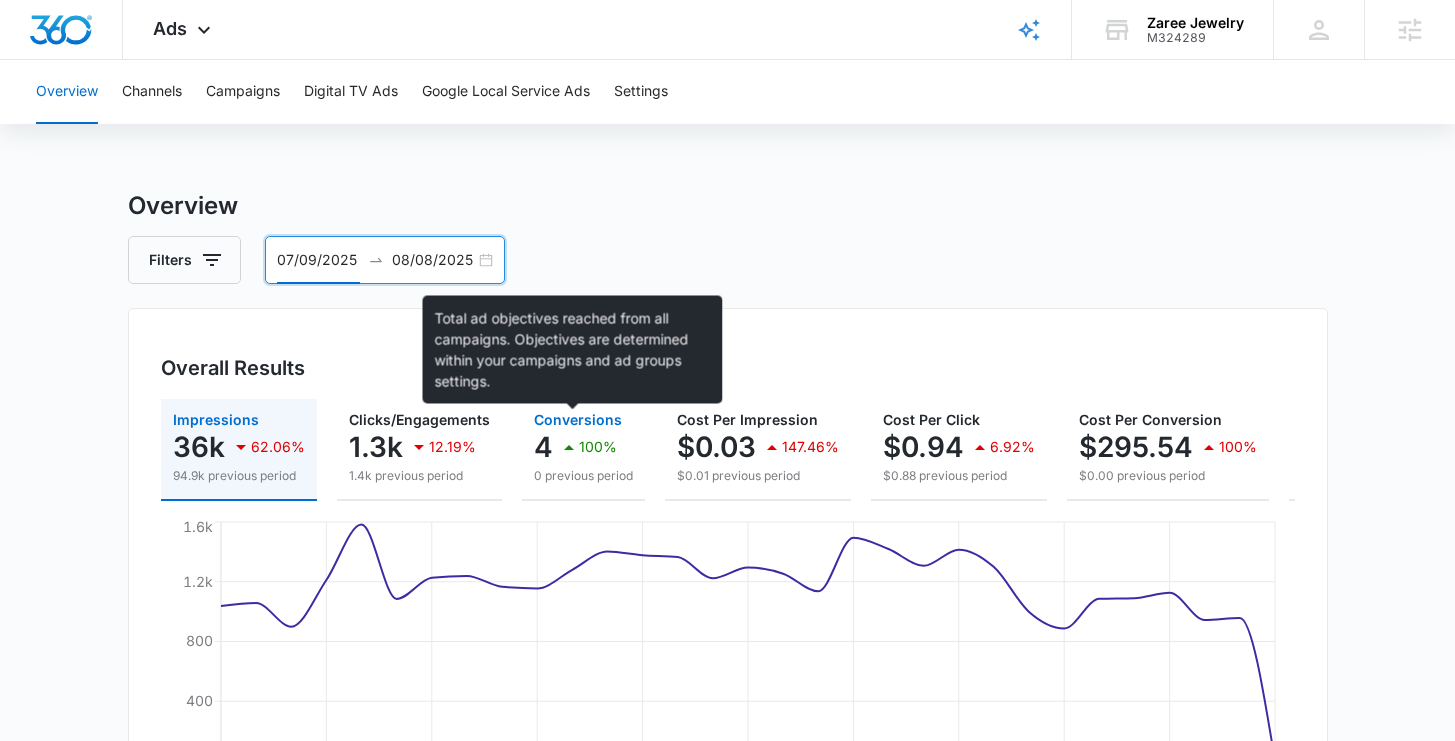 click on "Conversions" at bounding box center (578, 419) 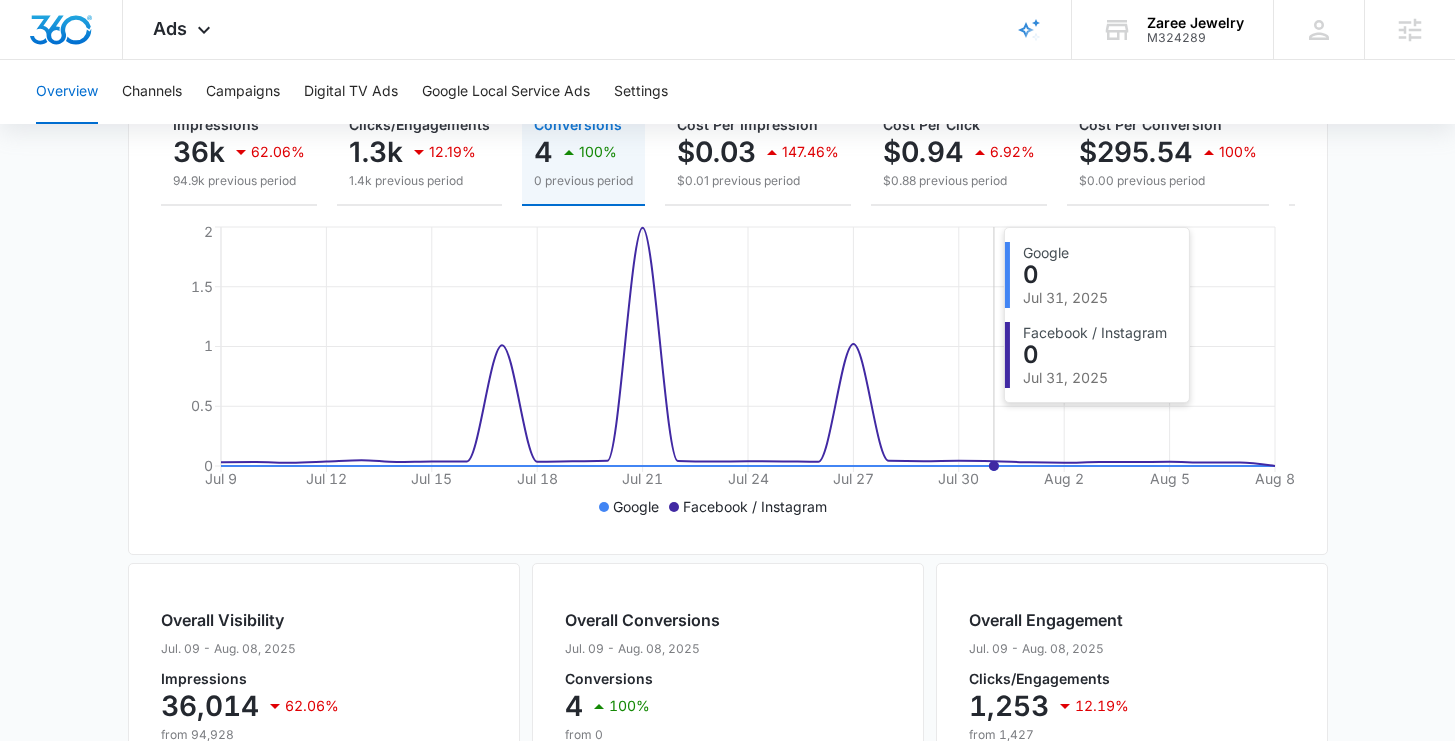 scroll, scrollTop: 296, scrollLeft: 0, axis: vertical 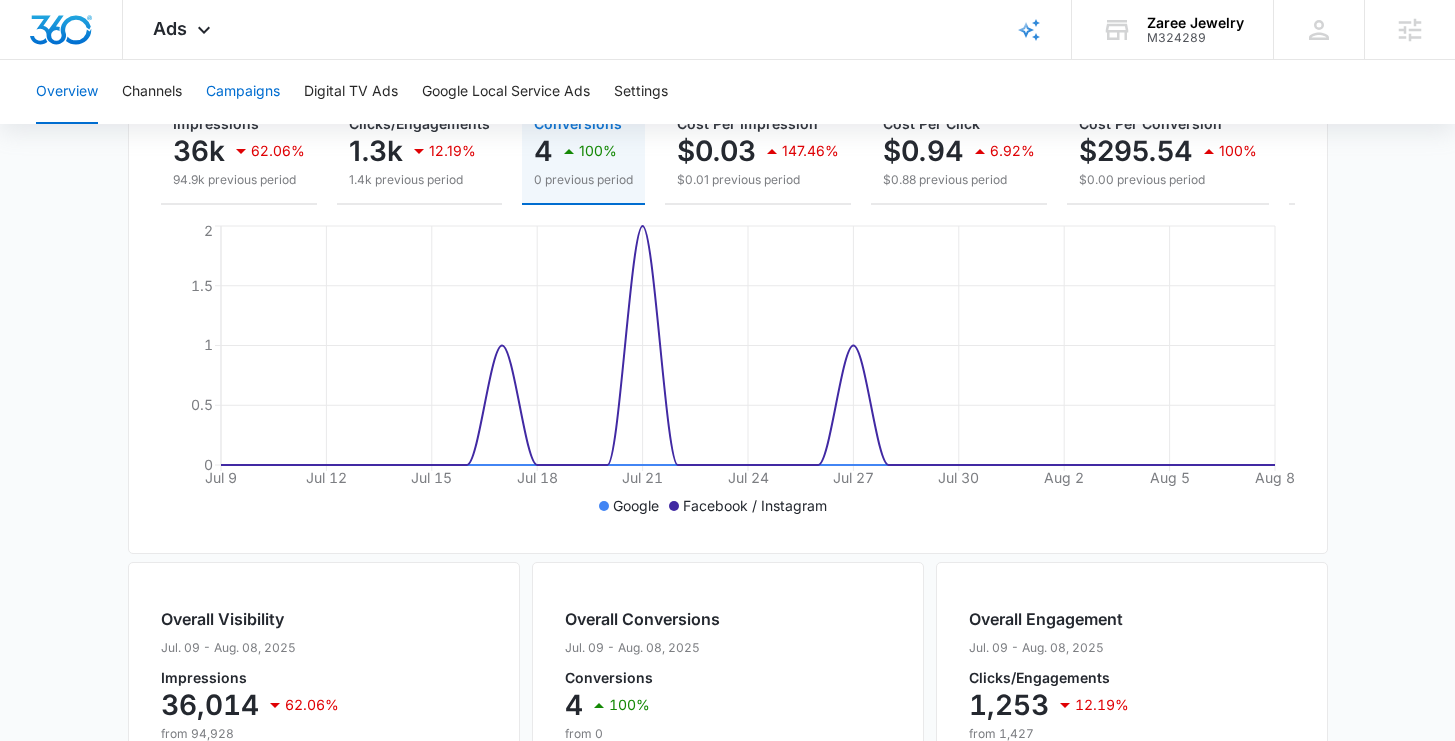 click on "Campaigns" at bounding box center [243, 92] 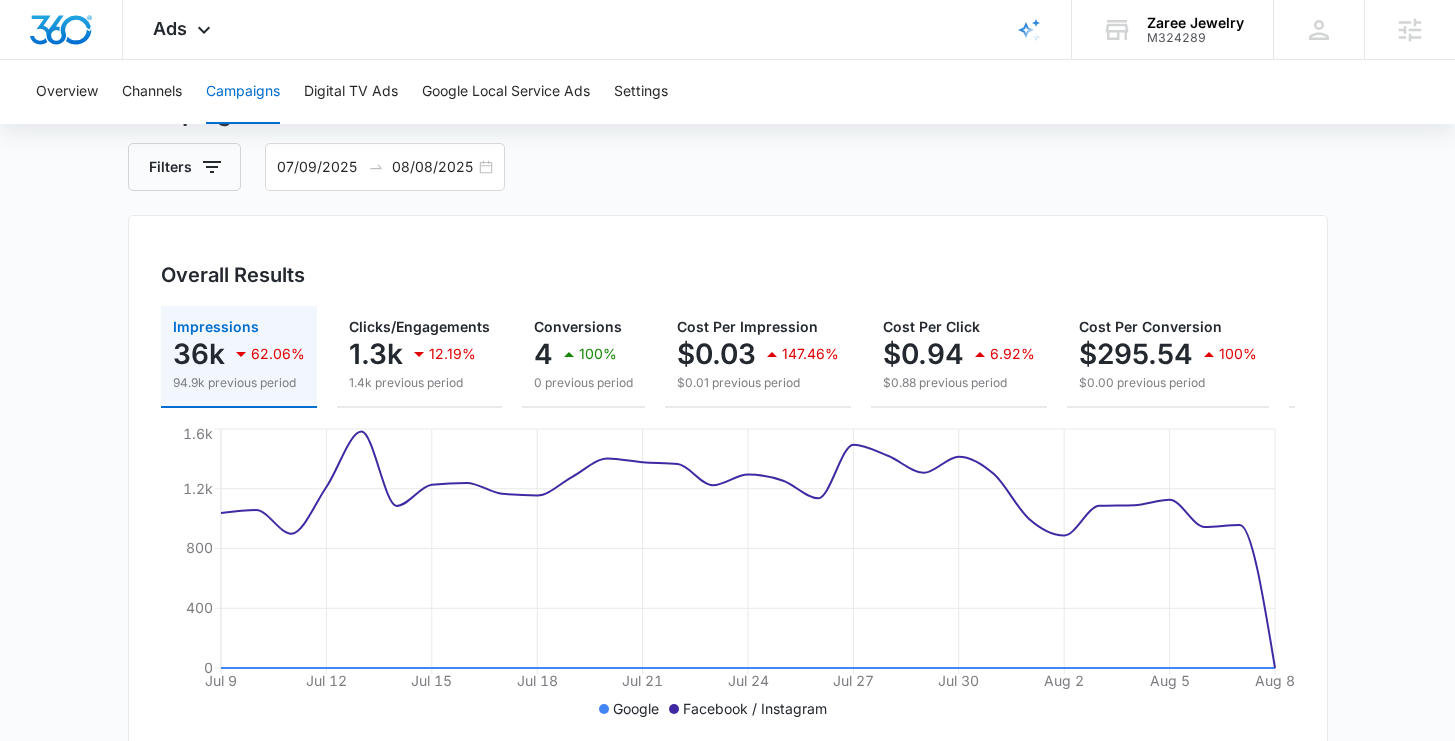 scroll, scrollTop: 35, scrollLeft: 0, axis: vertical 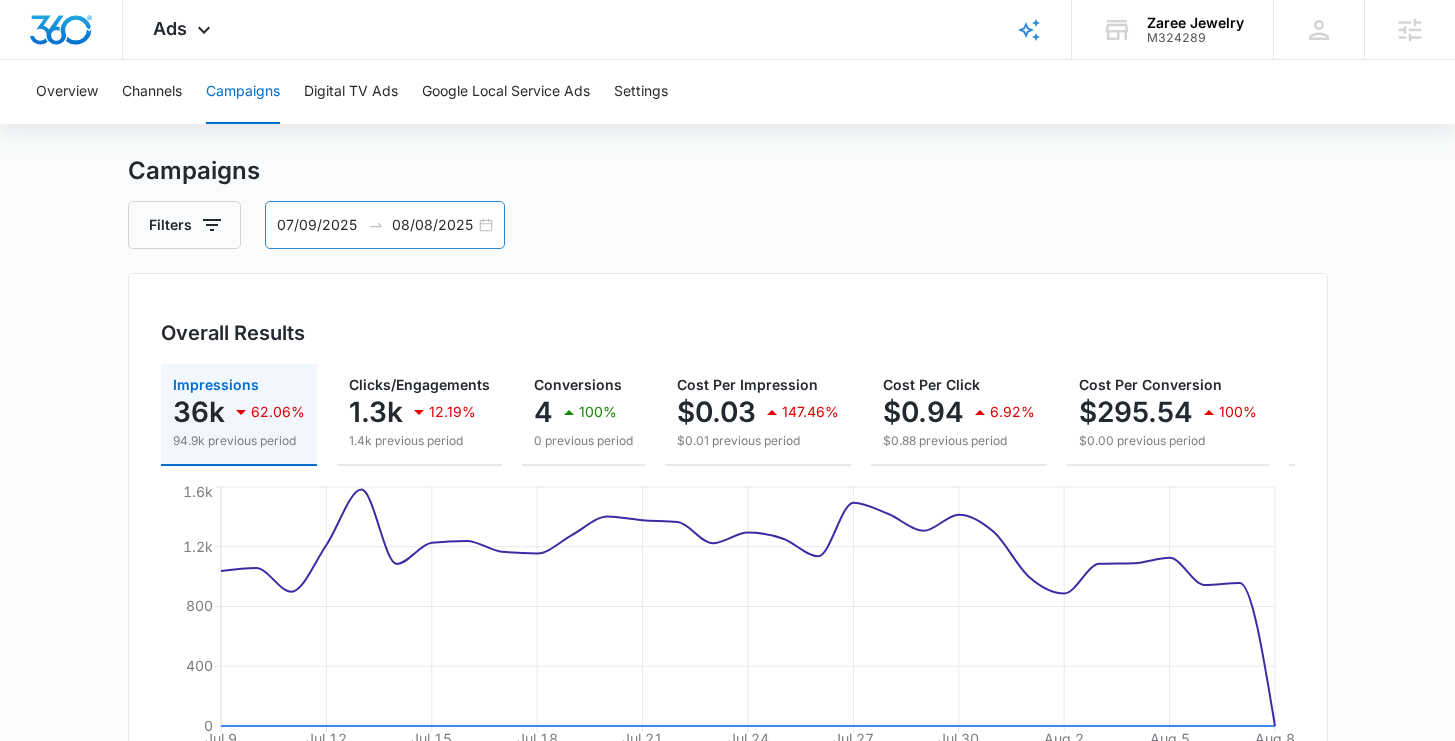 click on "07/09/2025 08/08/2025" at bounding box center (385, 225) 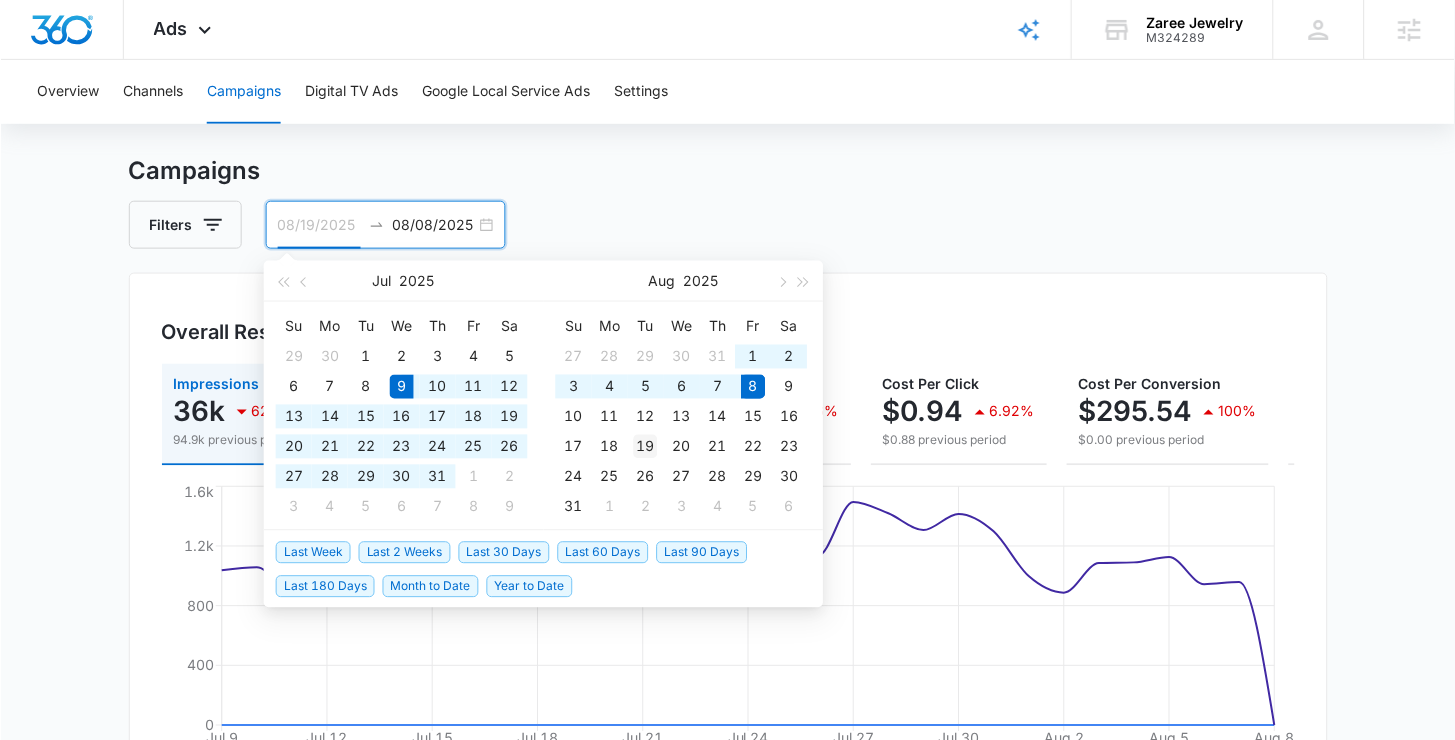 scroll, scrollTop: 31, scrollLeft: 0, axis: vertical 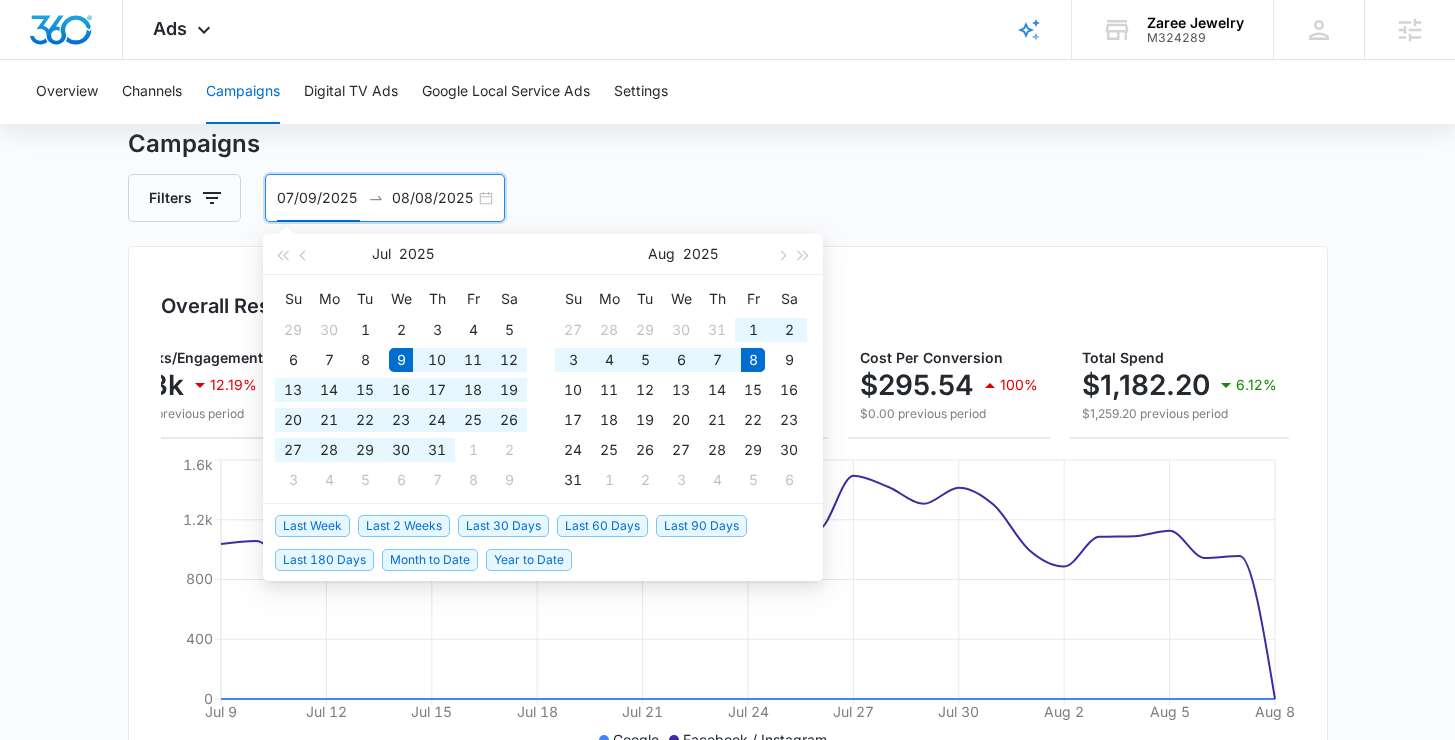 click on "Filters 07/09/2025 08/08/2025" at bounding box center (728, 198) 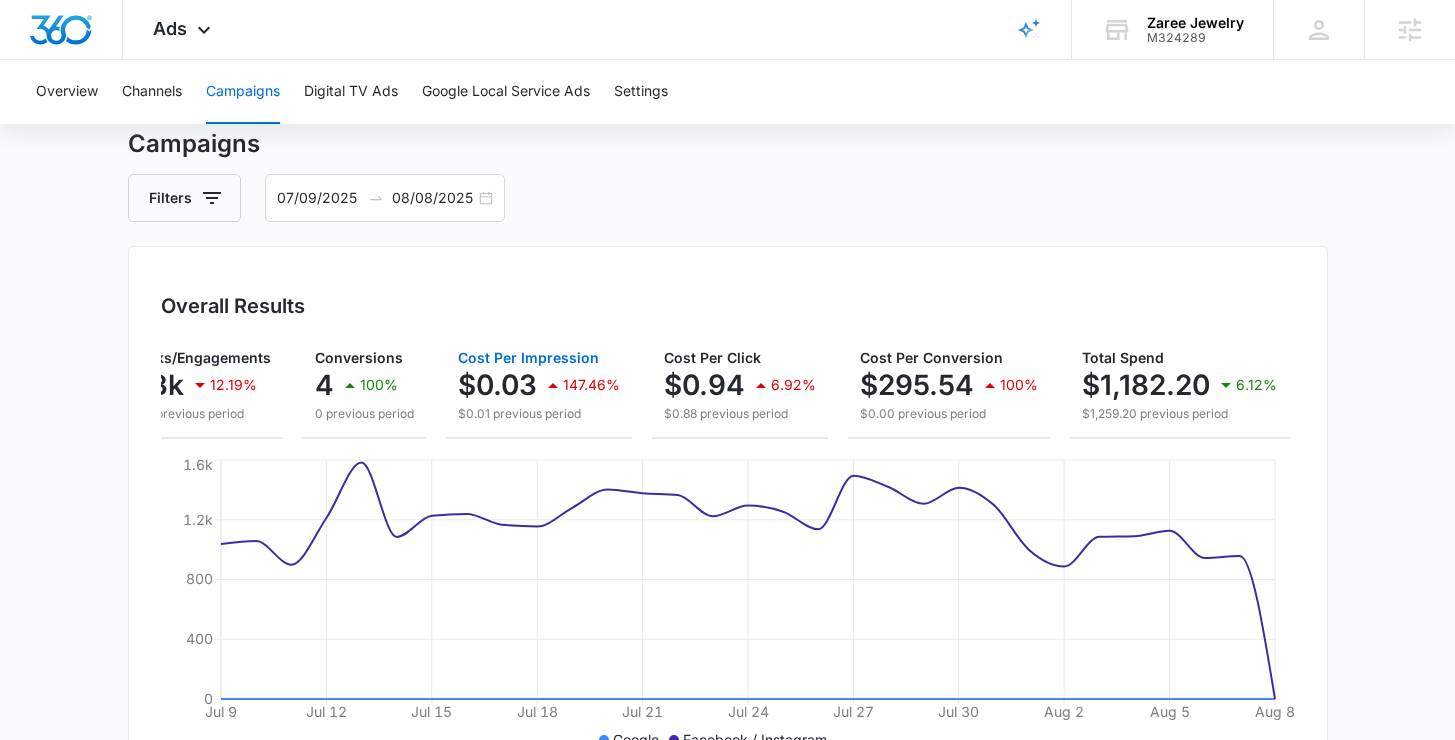 scroll, scrollTop: 0, scrollLeft: 0, axis: both 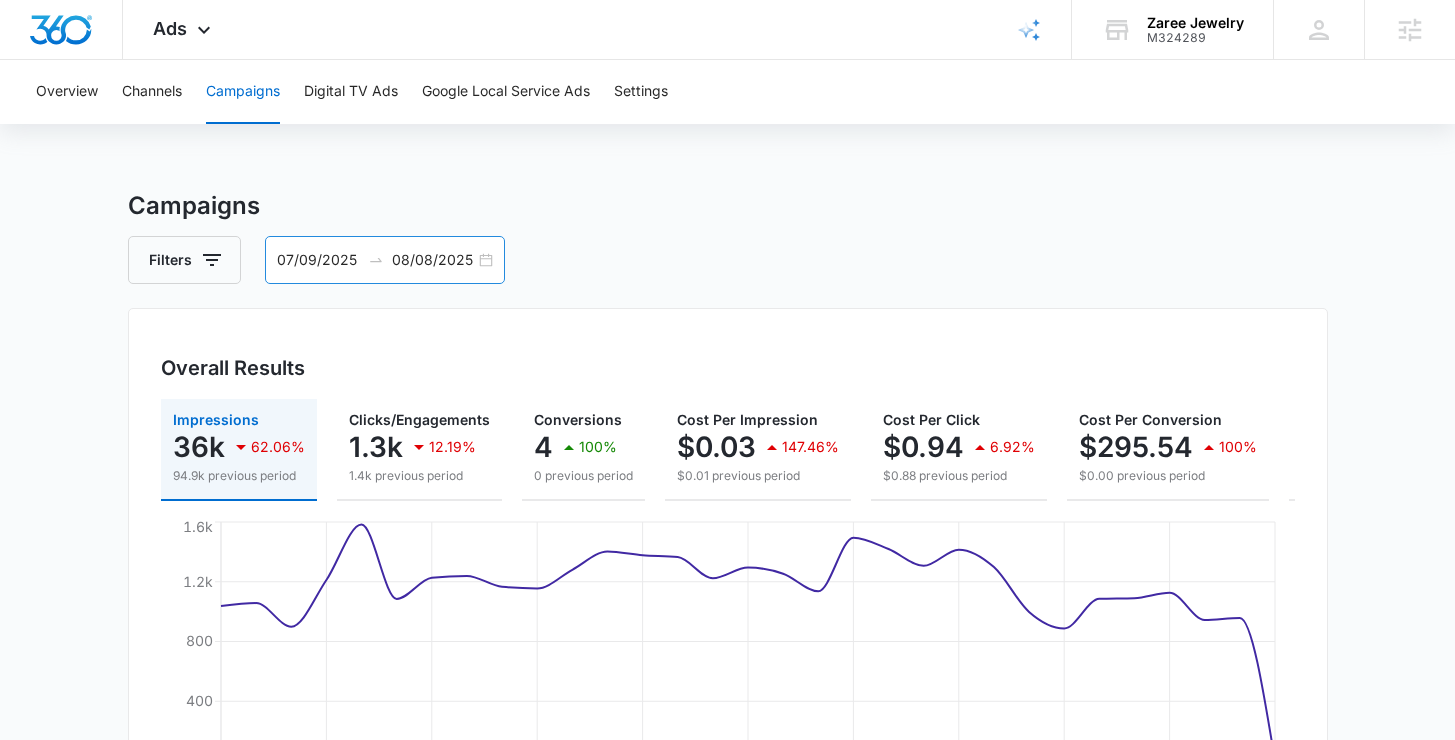 click on "07/09/2025 08/08/2025" at bounding box center (385, 260) 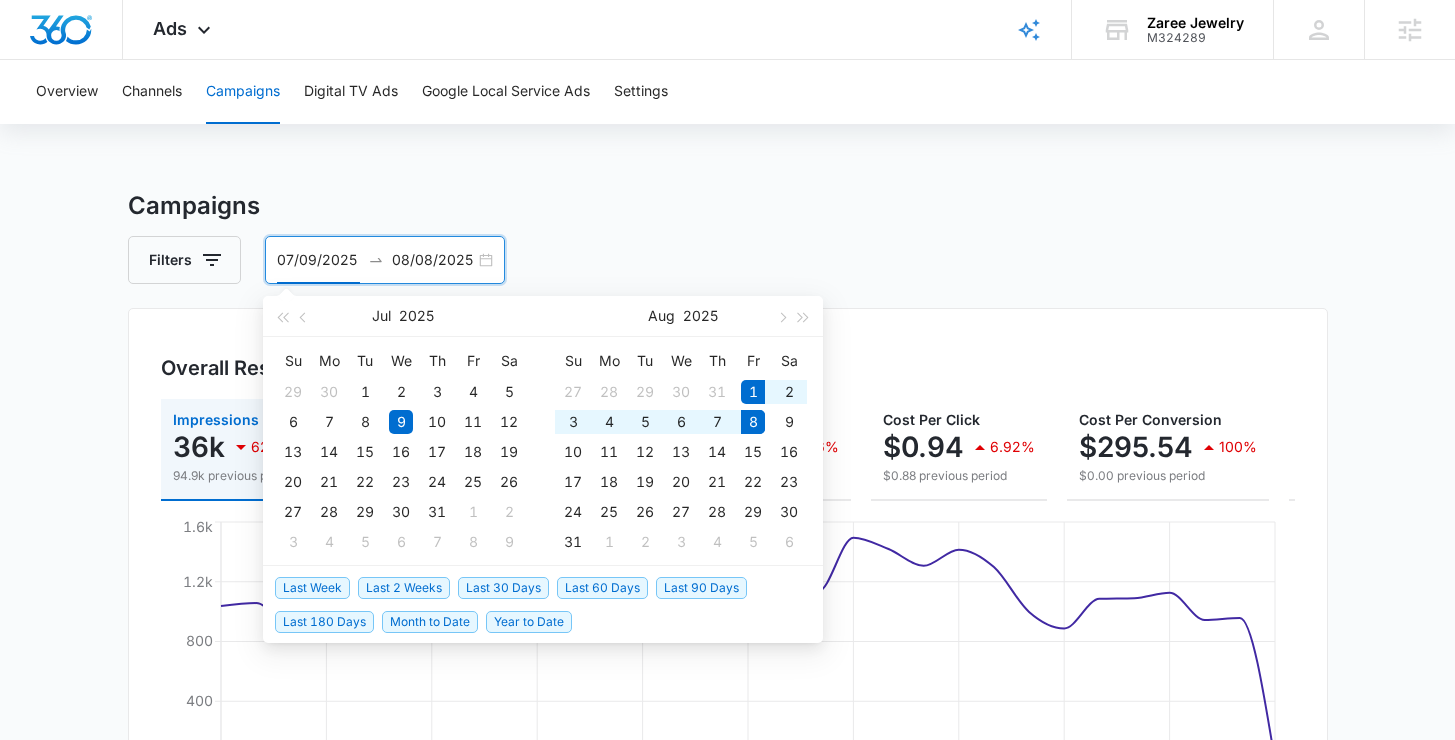 click on "Last  Week" at bounding box center [312, 588] 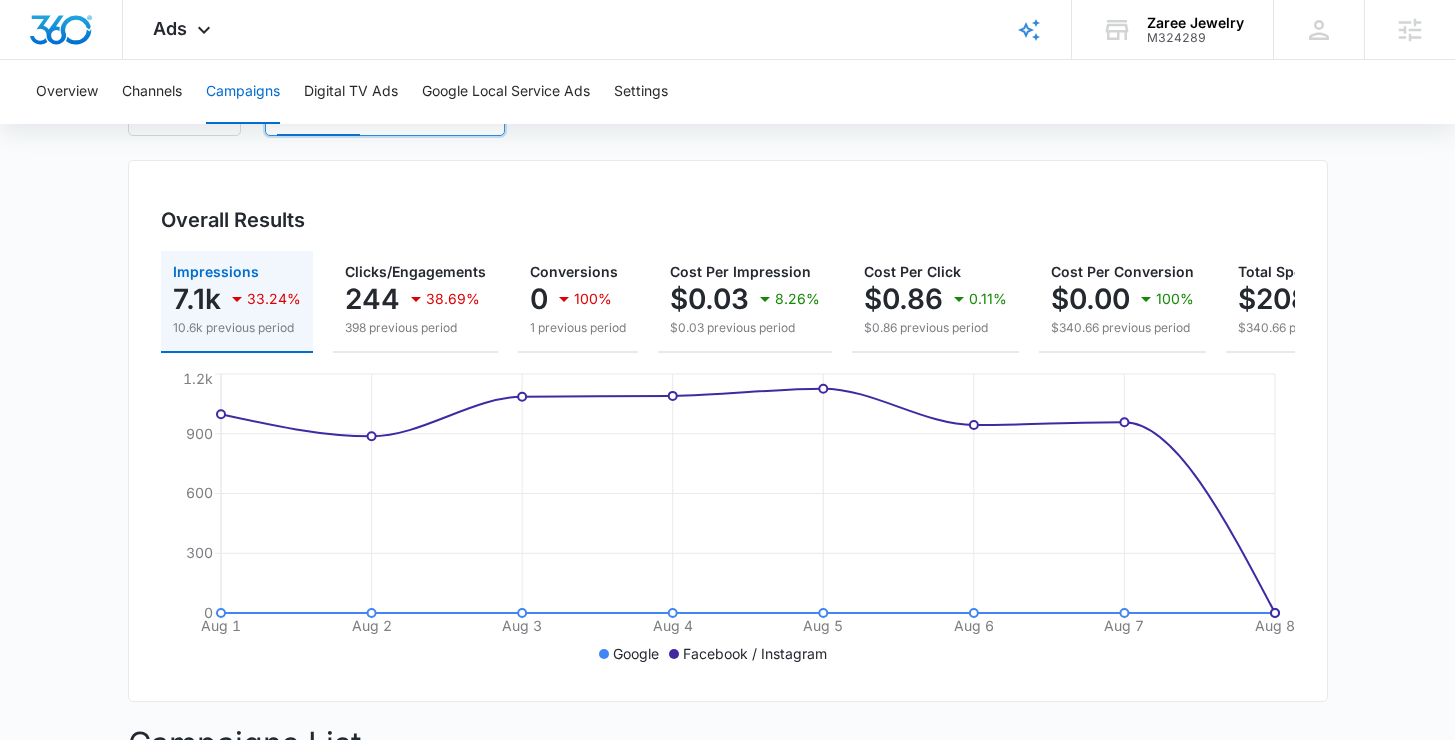 scroll, scrollTop: 0, scrollLeft: 0, axis: both 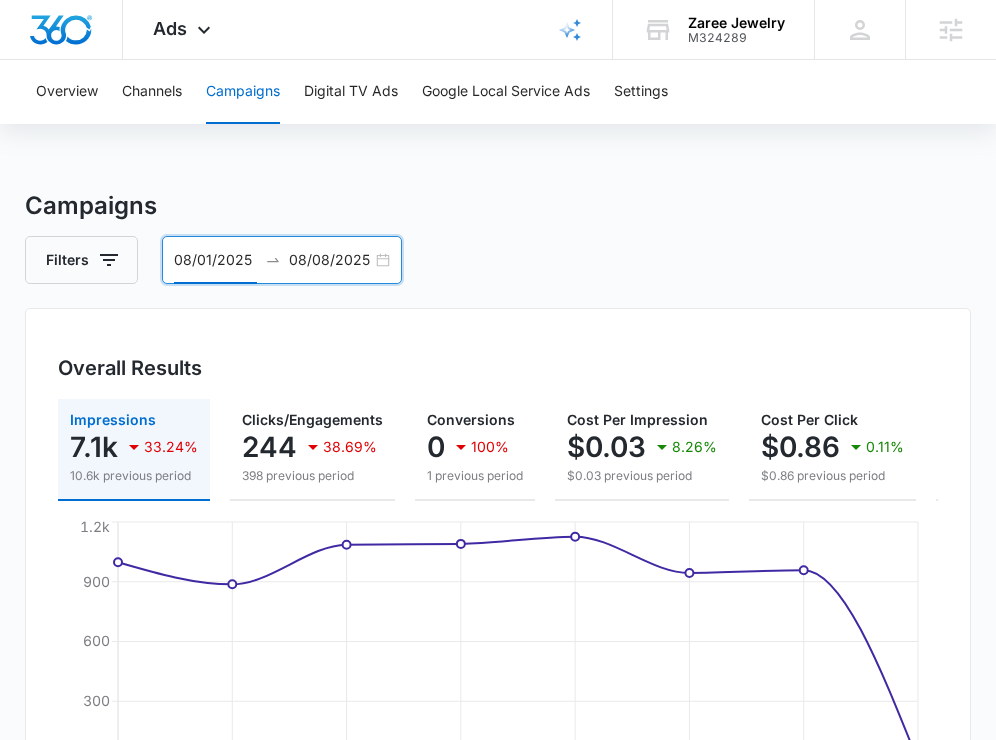click on "Overview Channels Campaigns Digital TV Ads Google Local Service Ads Settings Campaigns Filters 08/01/2025 08/08/2025 Overall Results Impressions 7.1k 33.24%  10.6k previous period Clicks/Engagements 244 38.69%  398 previous period Conversions 0 100%  1 previous period Cost Per Impression $0.03 8.26%  $0.03 previous period Cost Per Click $0.86 0.11%  $0.86 previous period Cost Per Conversion $0.00 100%  $340.66 previous period Total Spend $208.62 38.76%  $340.66 previous period Aug 1 Aug 2 Aug 3 Aug 4 Aug 5 Aug 6 Aug 7 Aug 8 0 300 600 900 1.2k Google Facebook / Instagram Campaigns List Filters Campaign Impressions Clicks/Engagements Conversions Budget Total Spend Totals 7,089 ( $0.03  ea) 244 ( $0.86  ea) 0 ( $0.00  ea) $78.40   $208.62 Outbound - Sales Conversions Outcome Sales ACTIVE 3,160 ( $0.03  ea) 125 ( $0.80  ea) 0 ( $0.00  ea) $0.00    / daily $99.45 Outbound - Catalog Sales Outcome Sales ACTIVE 2,562 ( $0.03  ea) 93 ( $0.73  ea) 0 ( $0.00  ea) $9.80    / daily $67.76 Retargeting Outcome Sales ACTIVE" at bounding box center (498, 910) 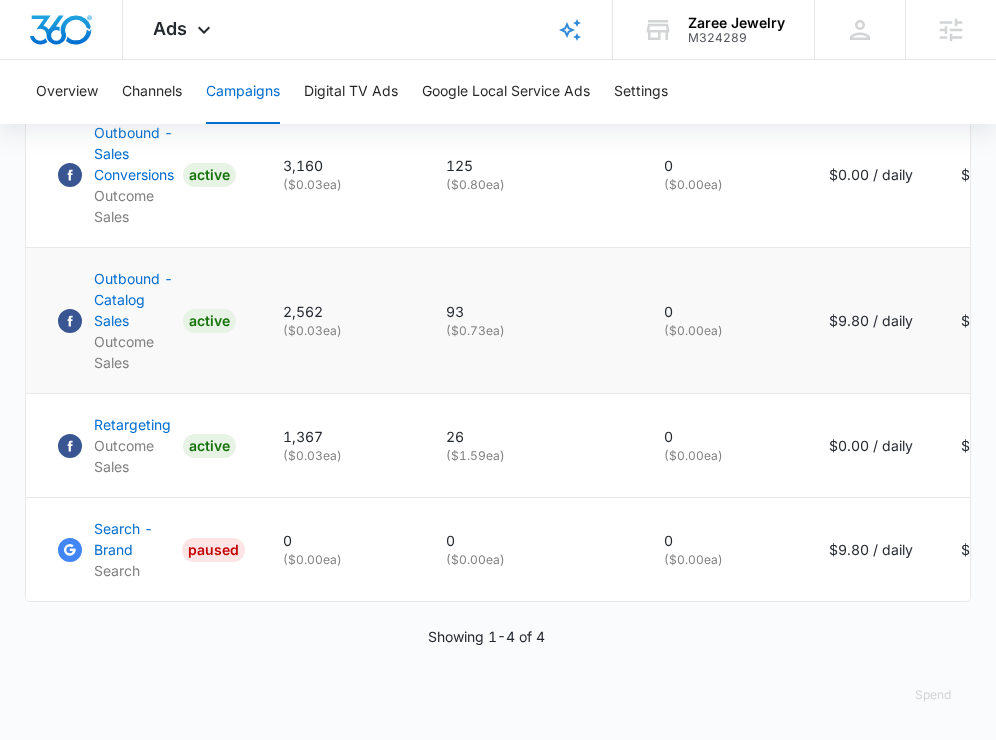 scroll, scrollTop: 845, scrollLeft: 0, axis: vertical 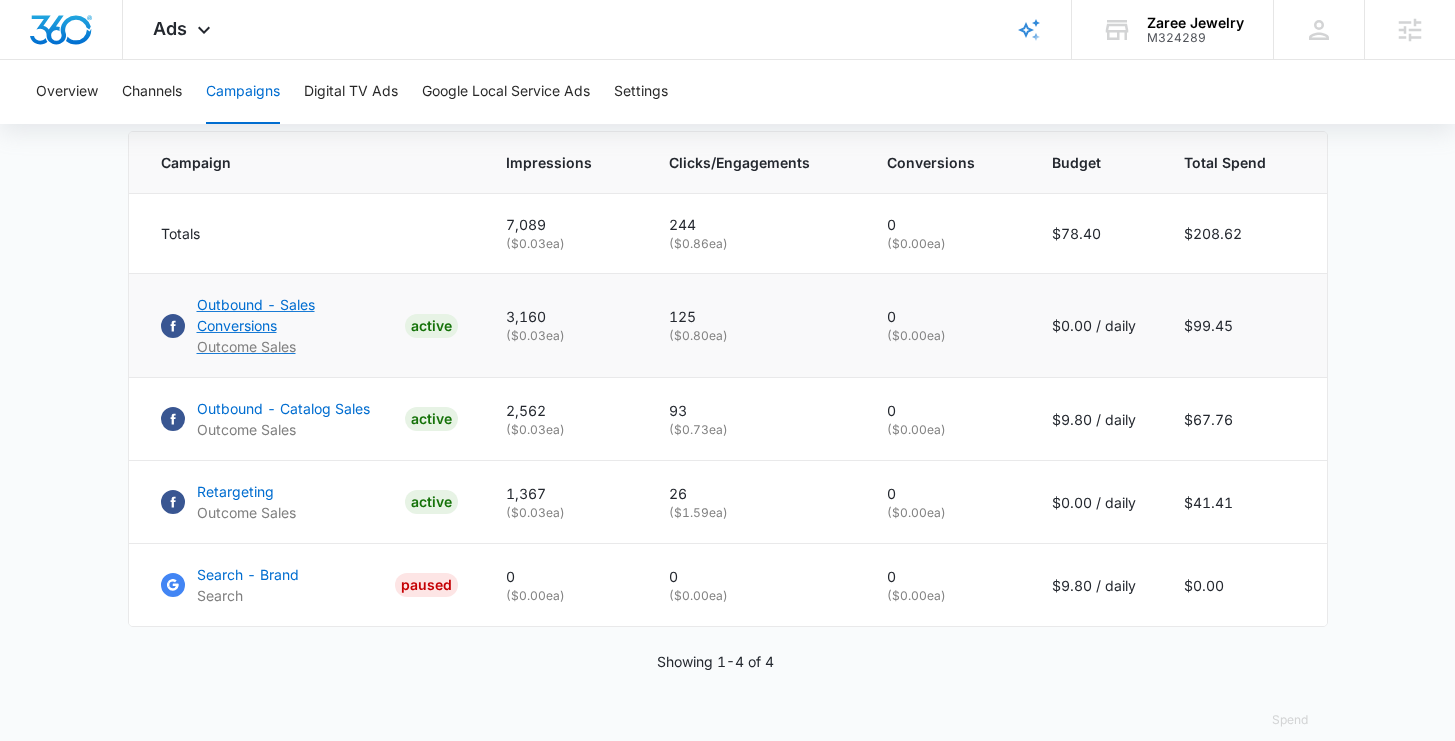 click on "Outbound - Sales Conversions" at bounding box center (297, 315) 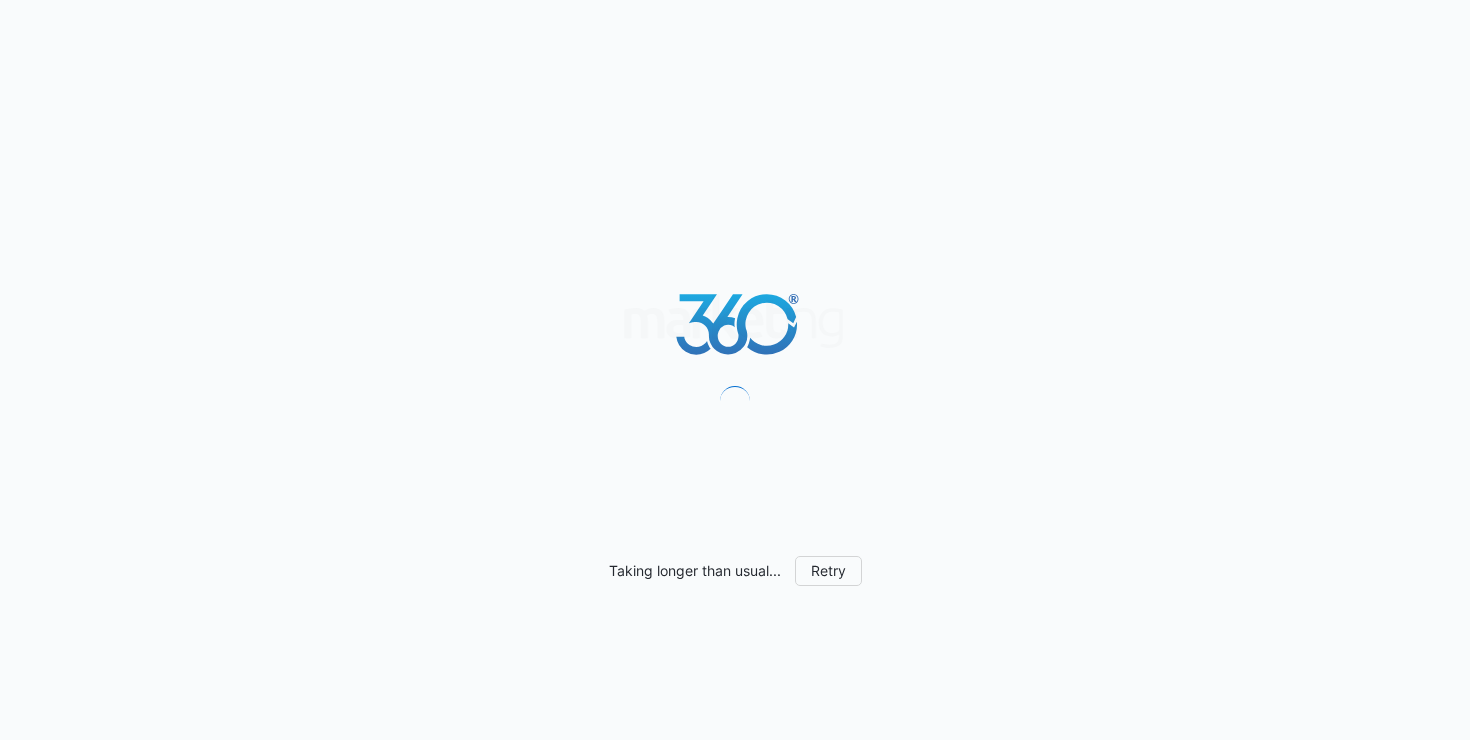 scroll, scrollTop: 0, scrollLeft: 0, axis: both 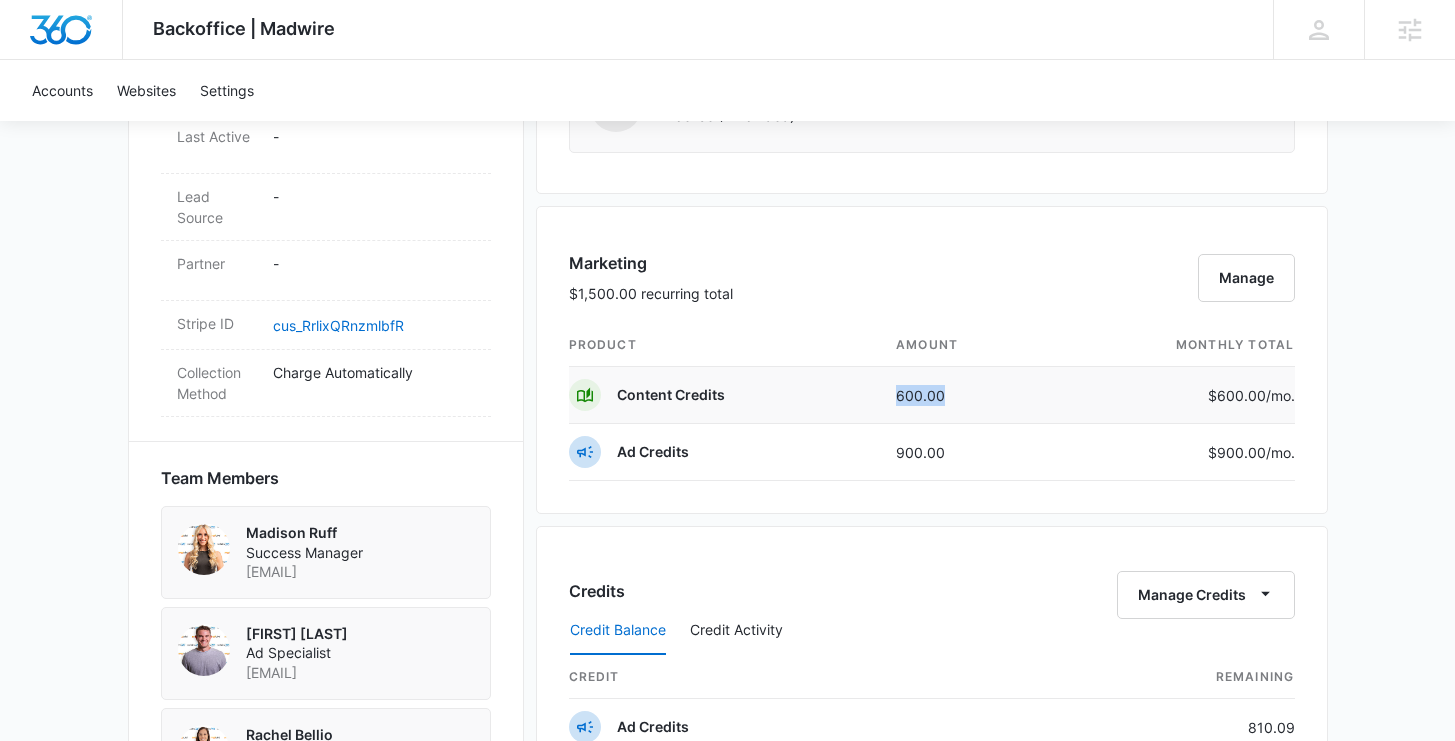 drag, startPoint x: 966, startPoint y: 393, endPoint x: 869, endPoint y: 394, distance: 97.00516 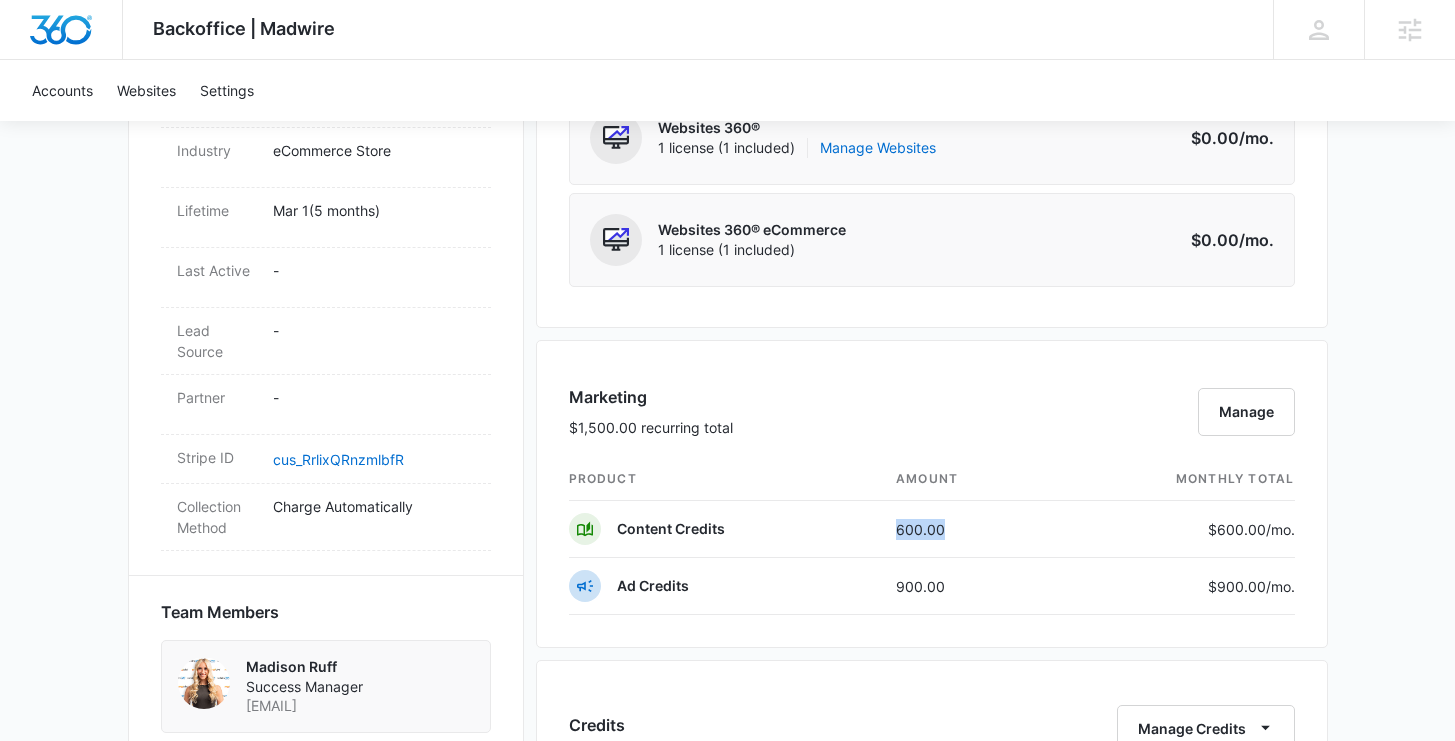 scroll, scrollTop: 944, scrollLeft: 0, axis: vertical 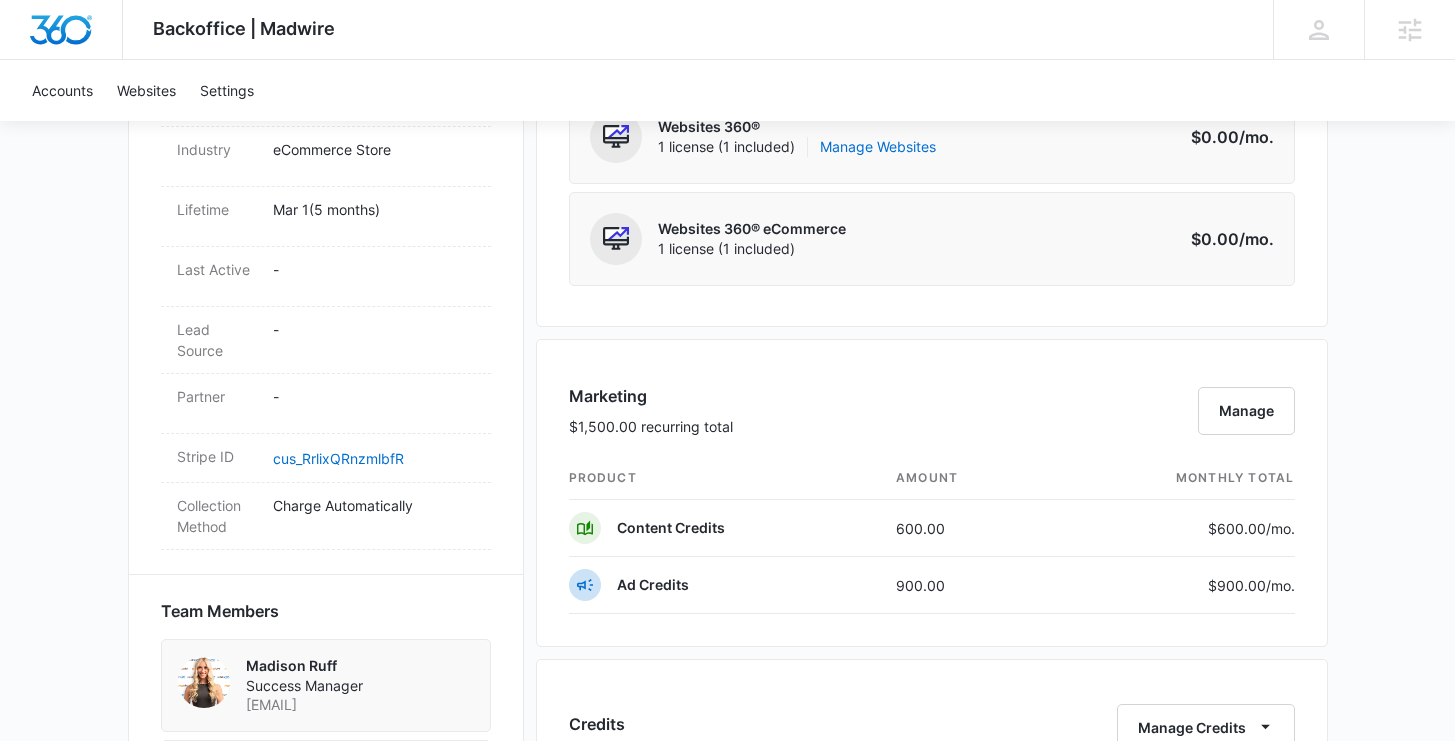 click on "amount" at bounding box center [965, 478] 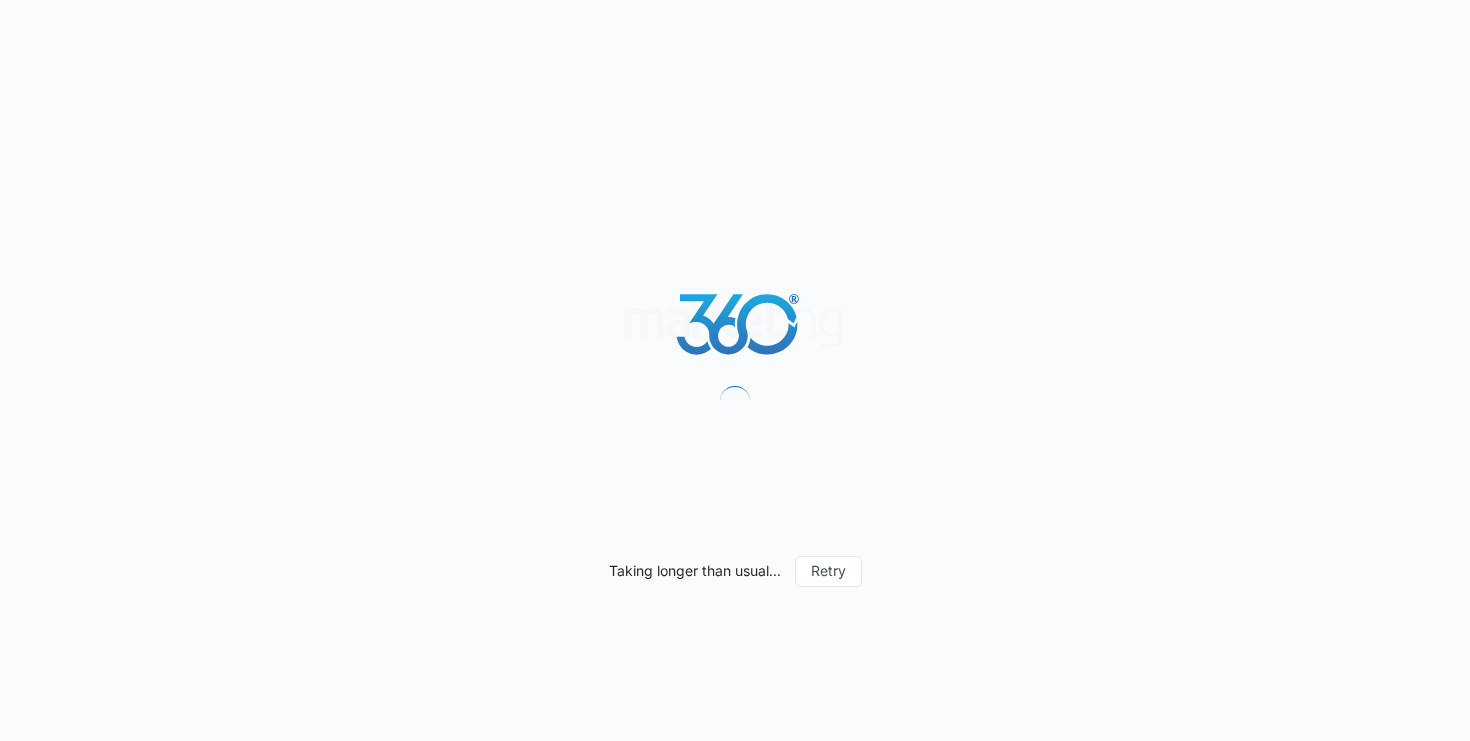 scroll, scrollTop: 0, scrollLeft: 0, axis: both 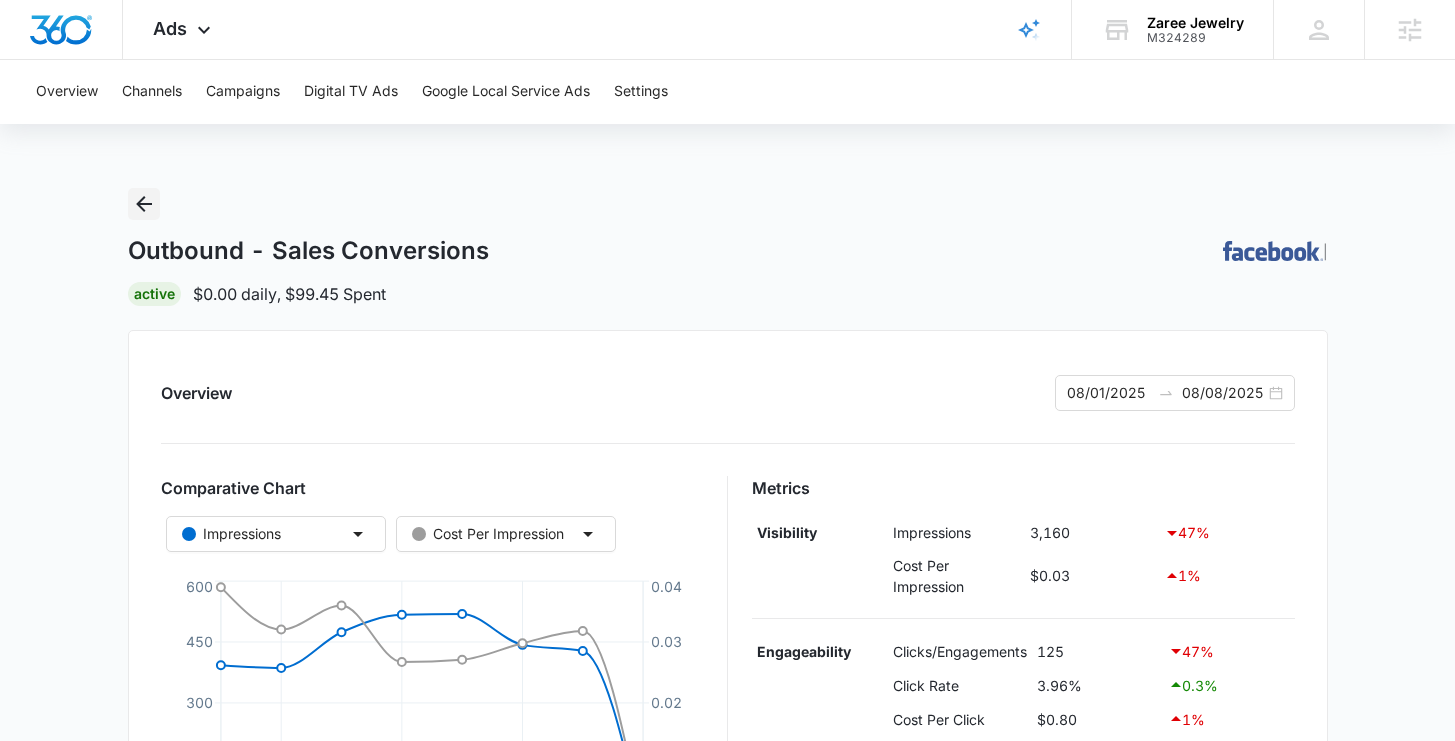 click 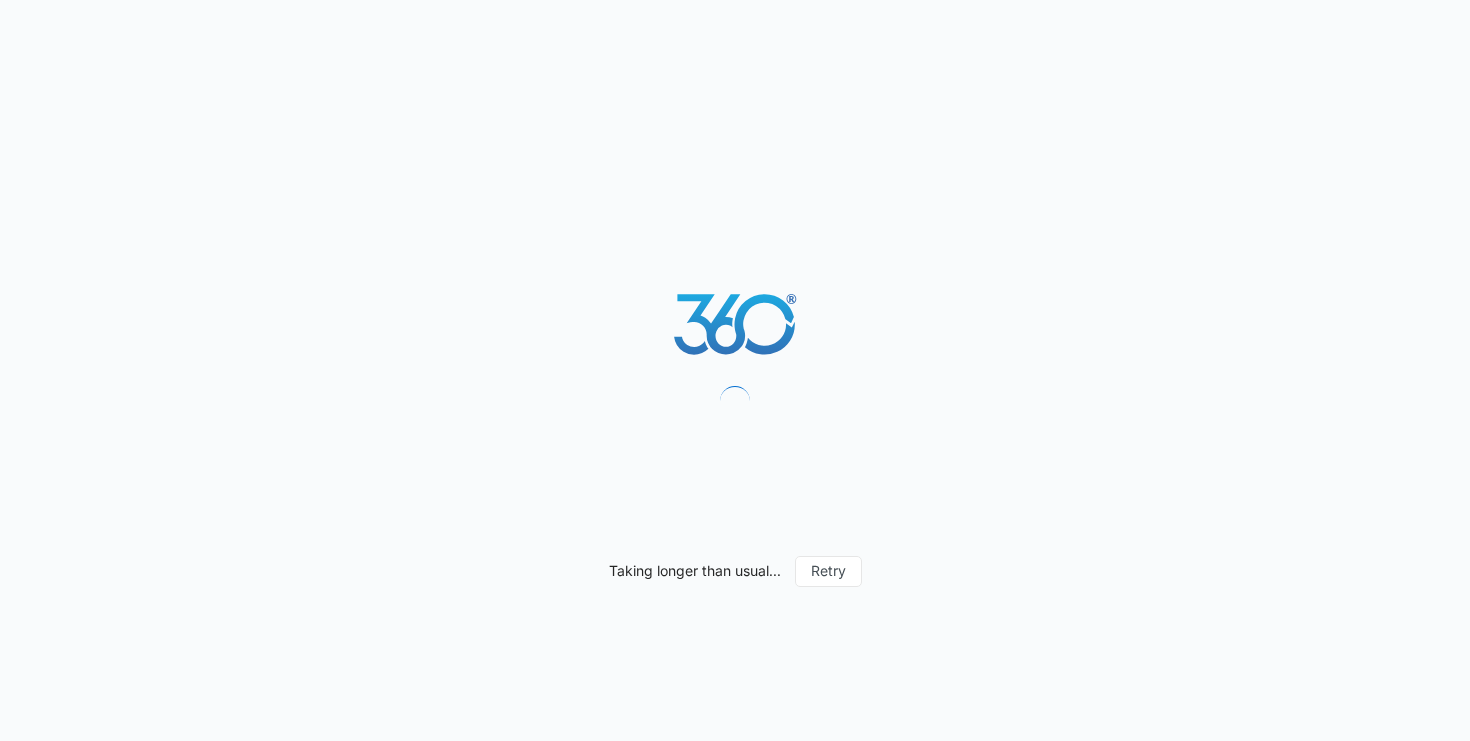 scroll, scrollTop: 0, scrollLeft: 0, axis: both 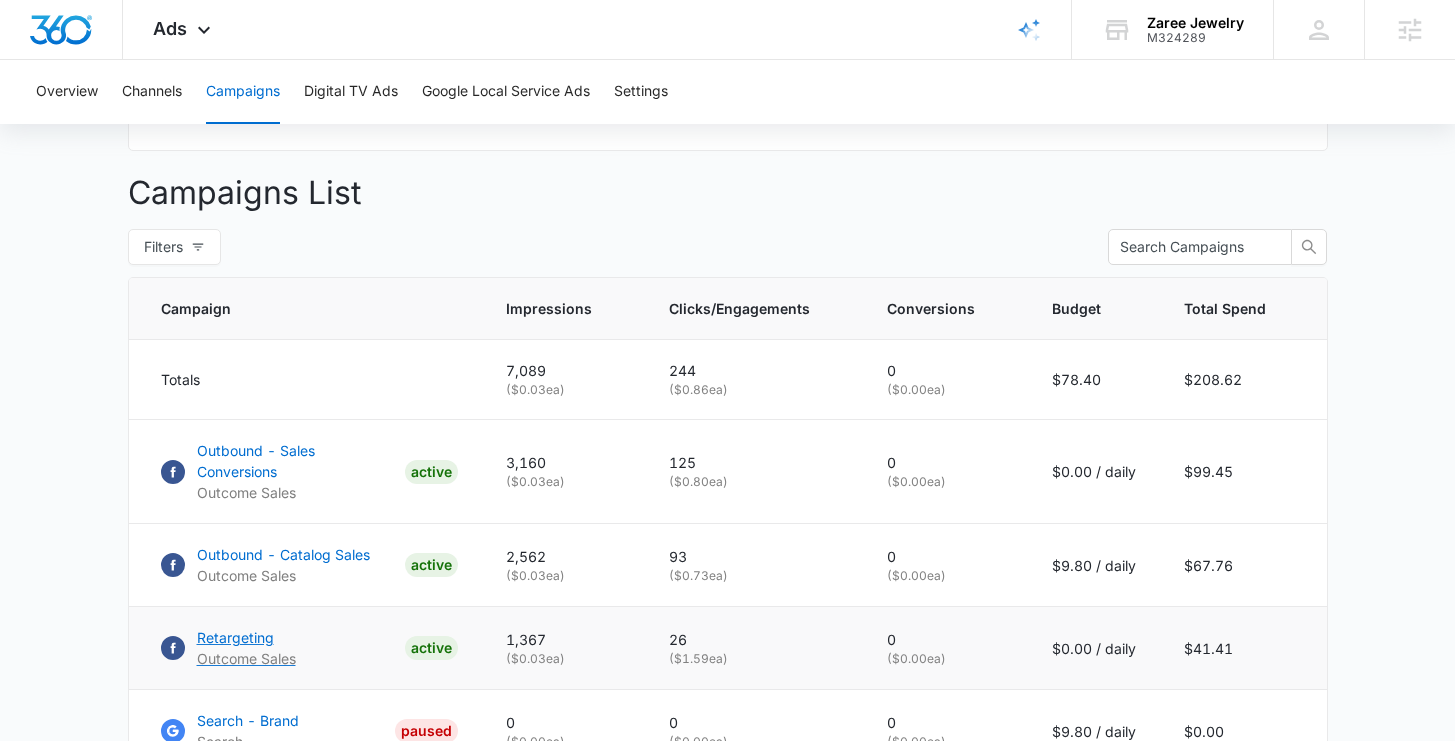 click on "Retargeting" at bounding box center (246, 637) 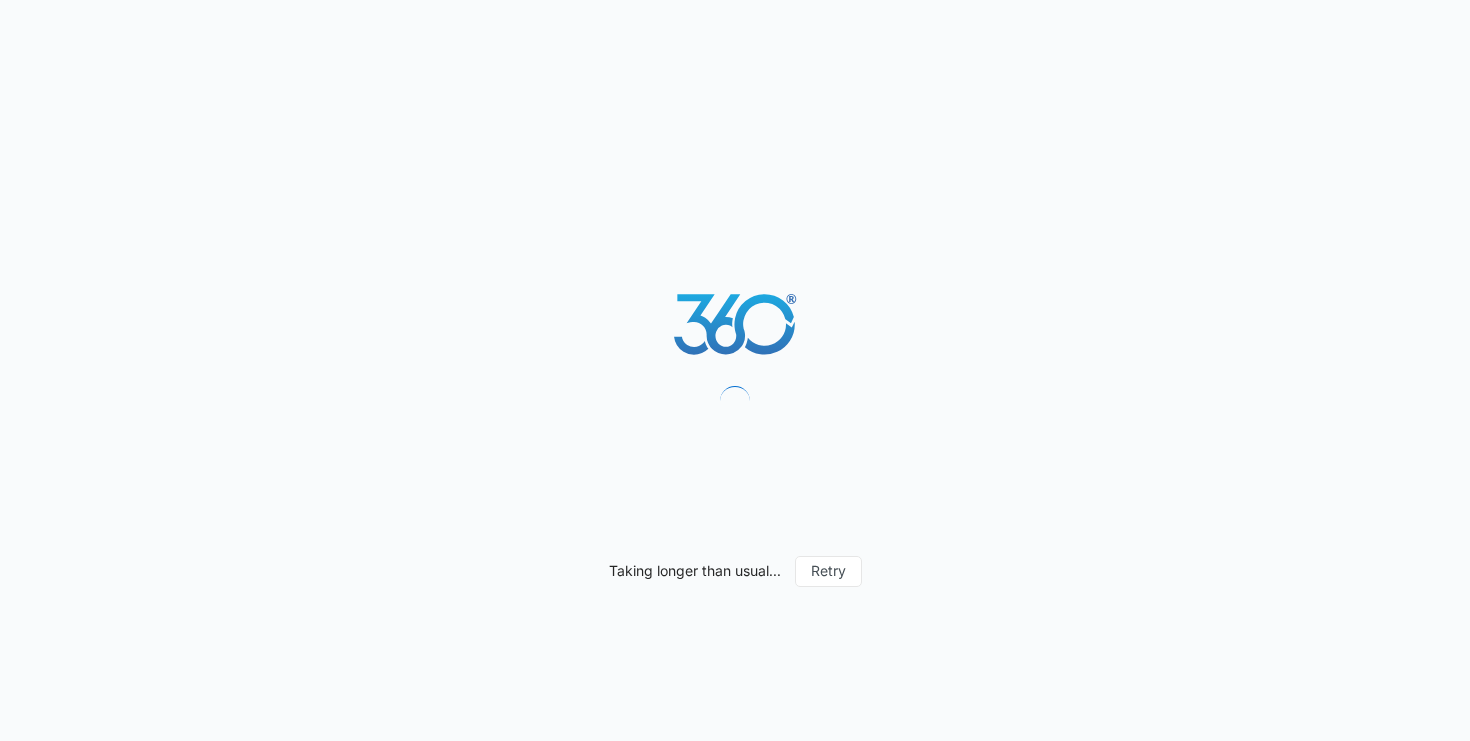scroll, scrollTop: 0, scrollLeft: 0, axis: both 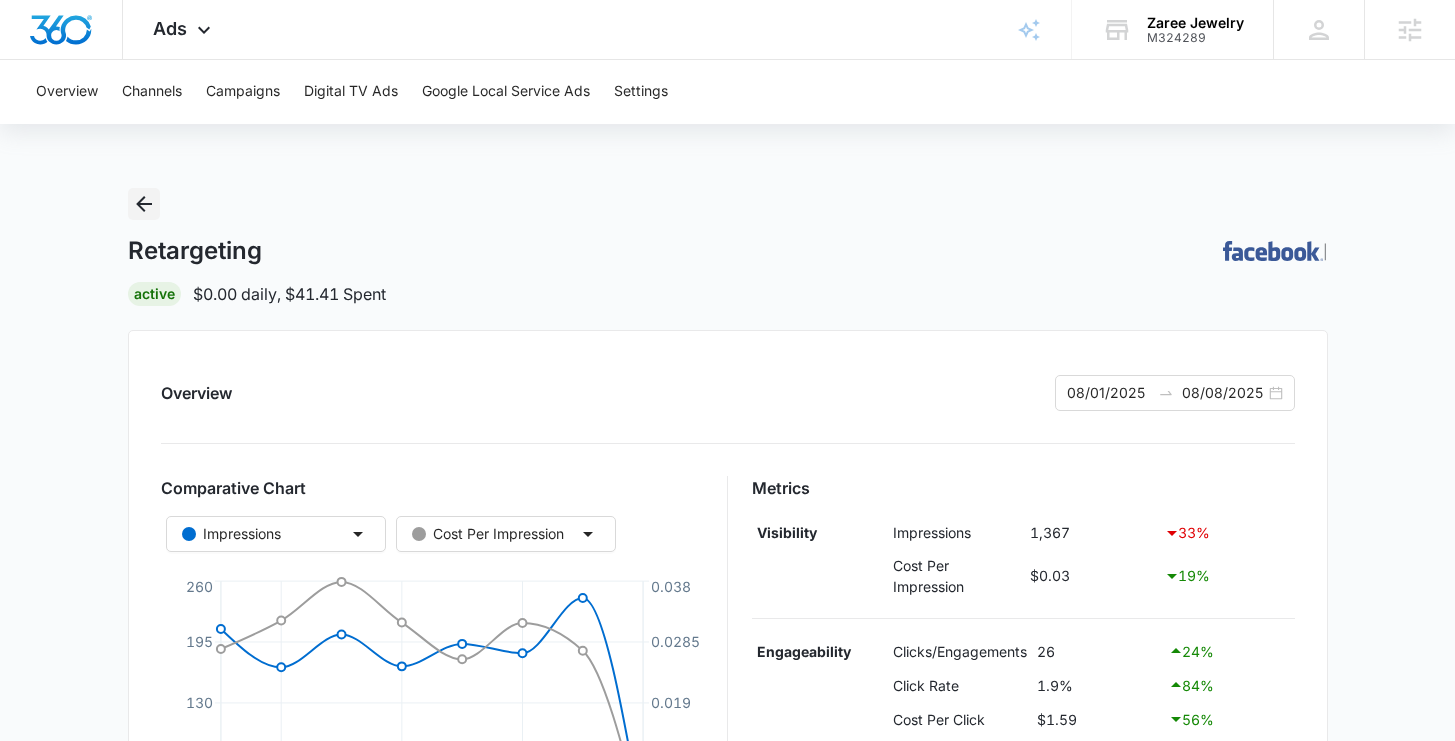 click 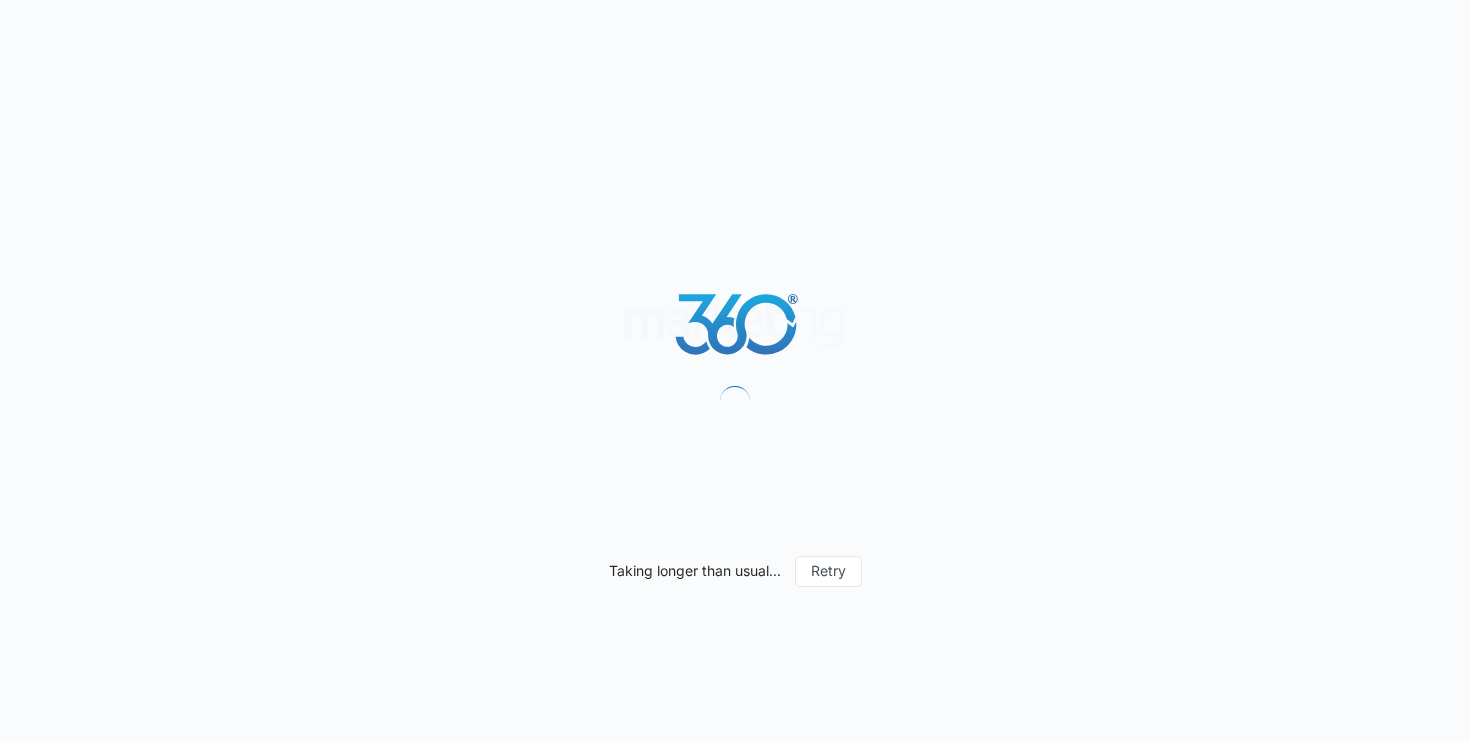 scroll, scrollTop: 0, scrollLeft: 0, axis: both 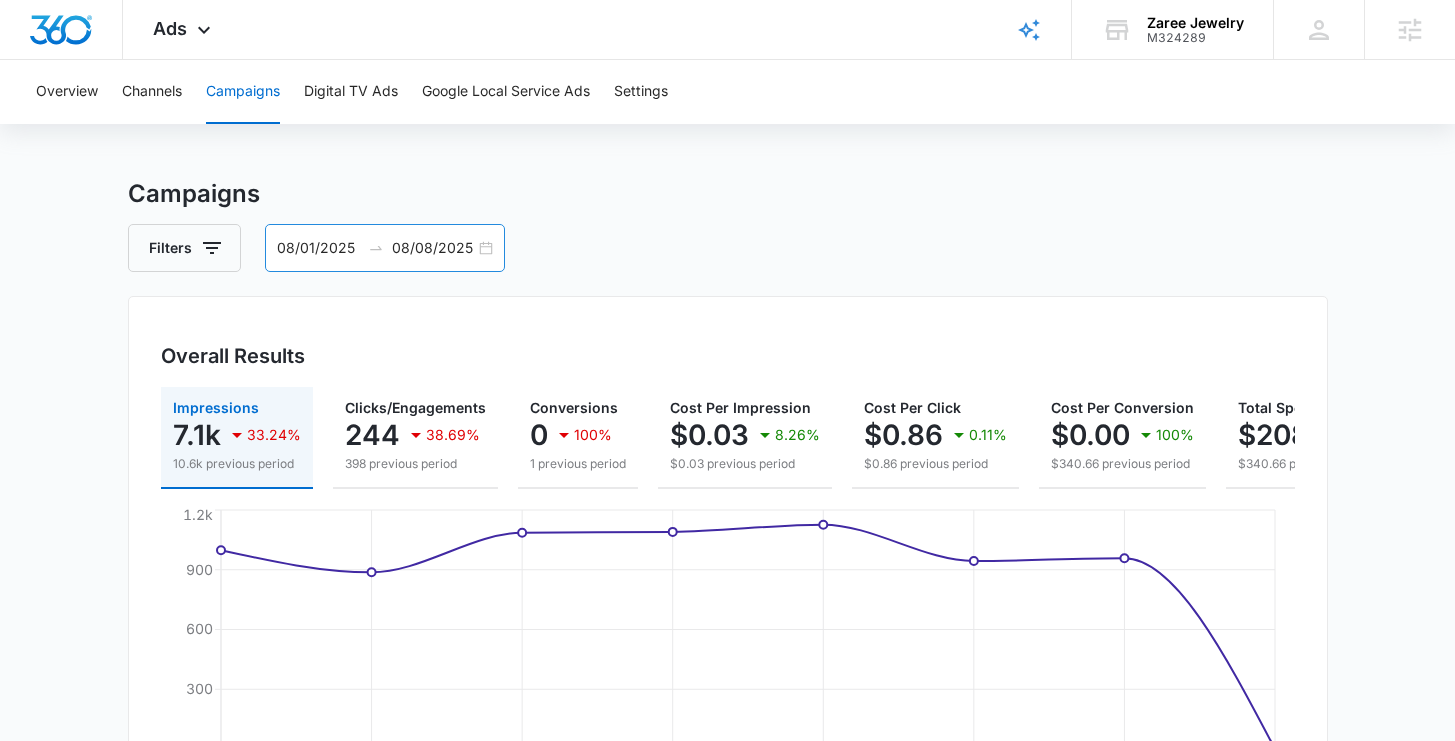 click on "08/01/2025 08/08/2025" at bounding box center [385, 248] 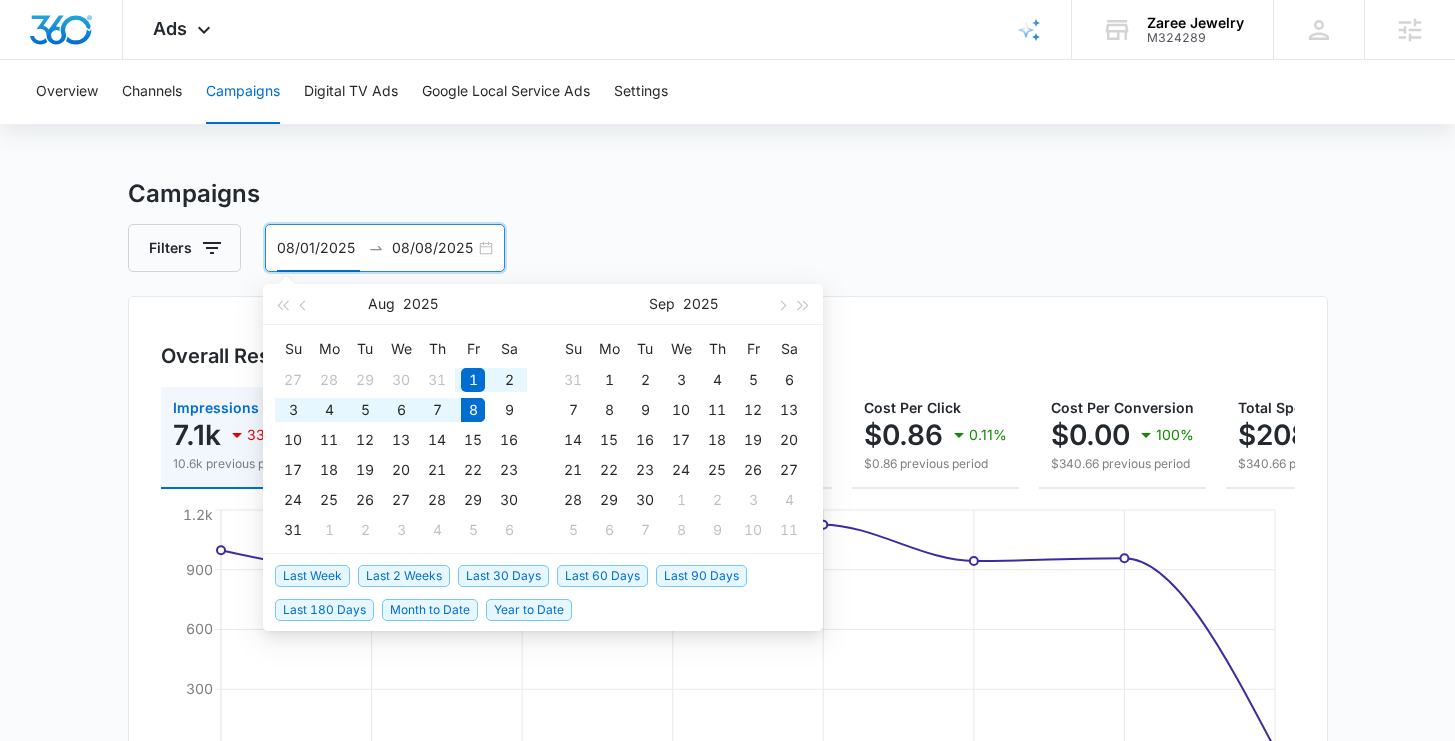 click on "Last 30 Days" at bounding box center [503, 576] 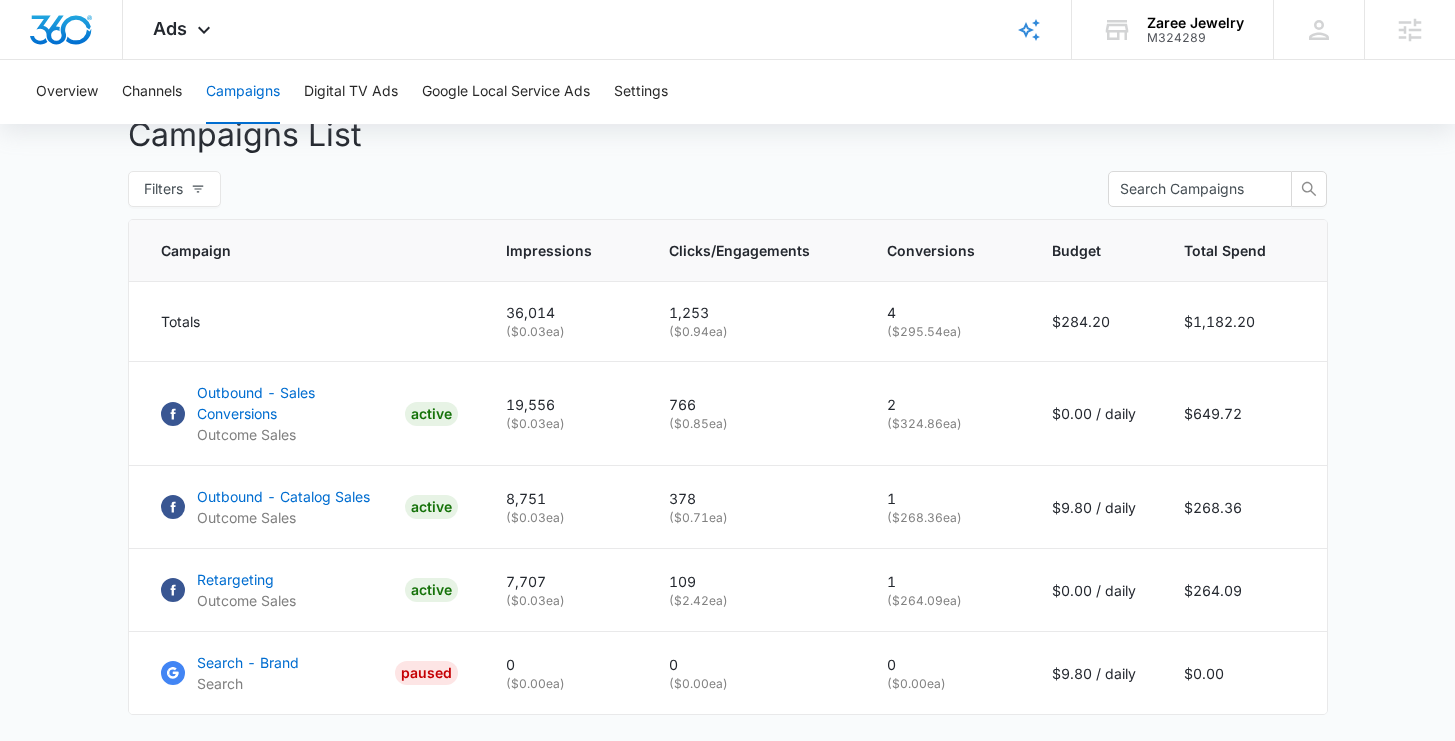 scroll, scrollTop: 866, scrollLeft: 0, axis: vertical 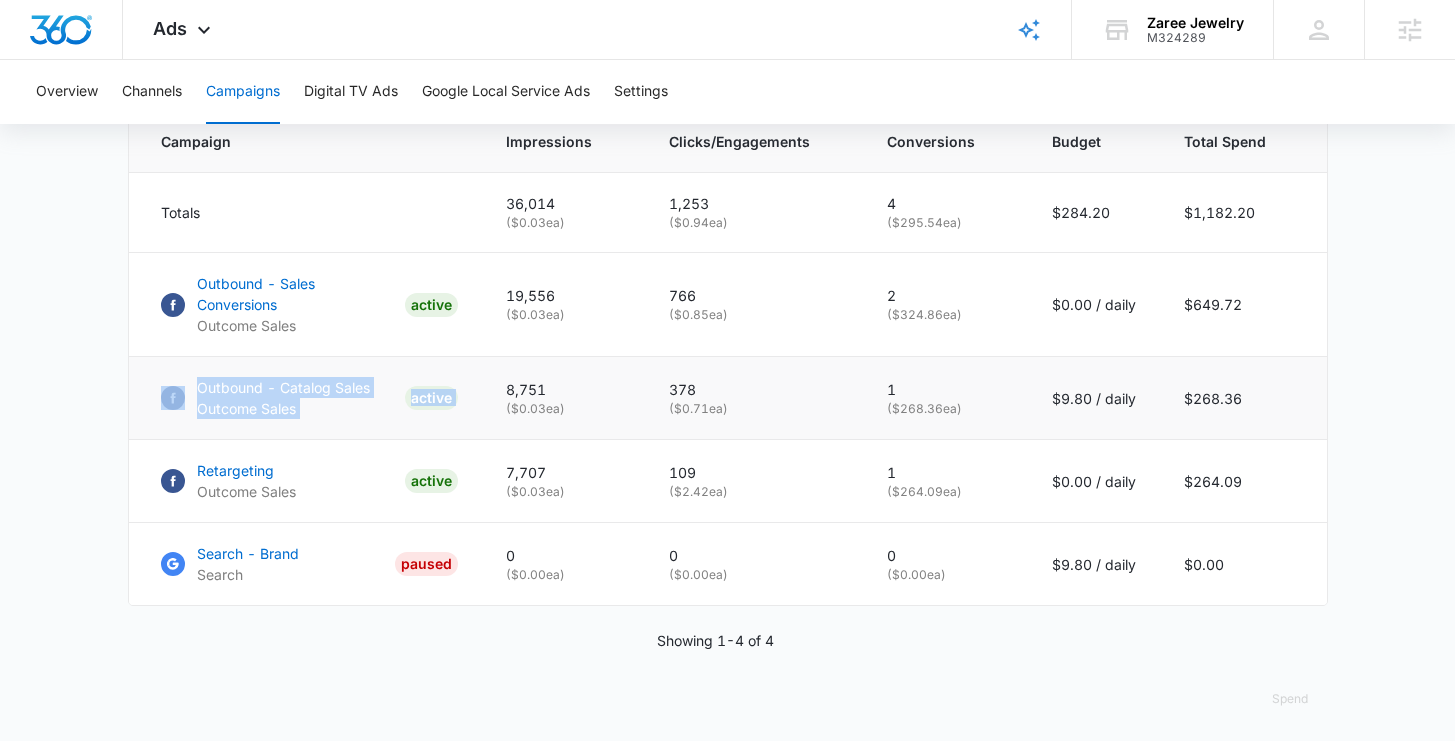drag, startPoint x: 142, startPoint y: 385, endPoint x: 517, endPoint y: 387, distance: 375.00534 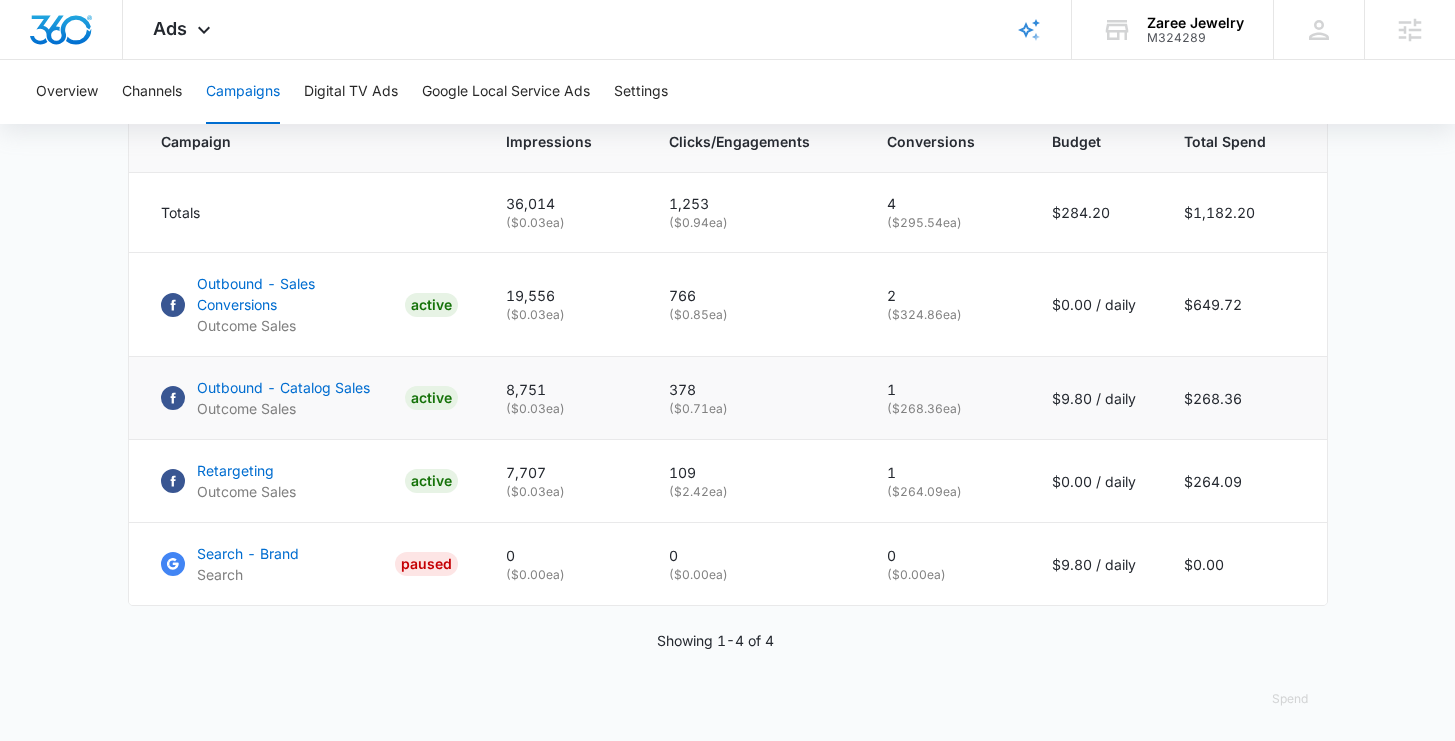 click on "1" at bounding box center [945, 389] 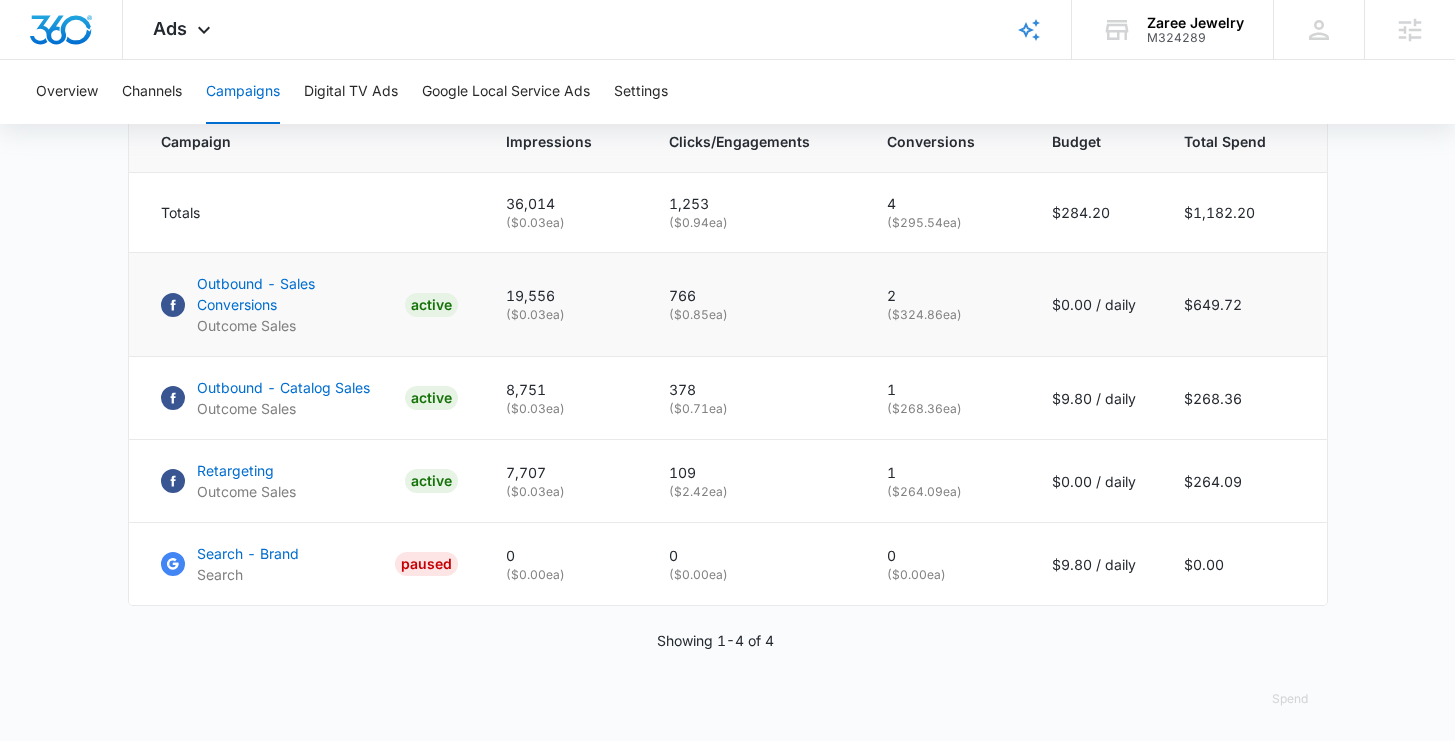 drag, startPoint x: 987, startPoint y: 329, endPoint x: 880, endPoint y: 311, distance: 108.503456 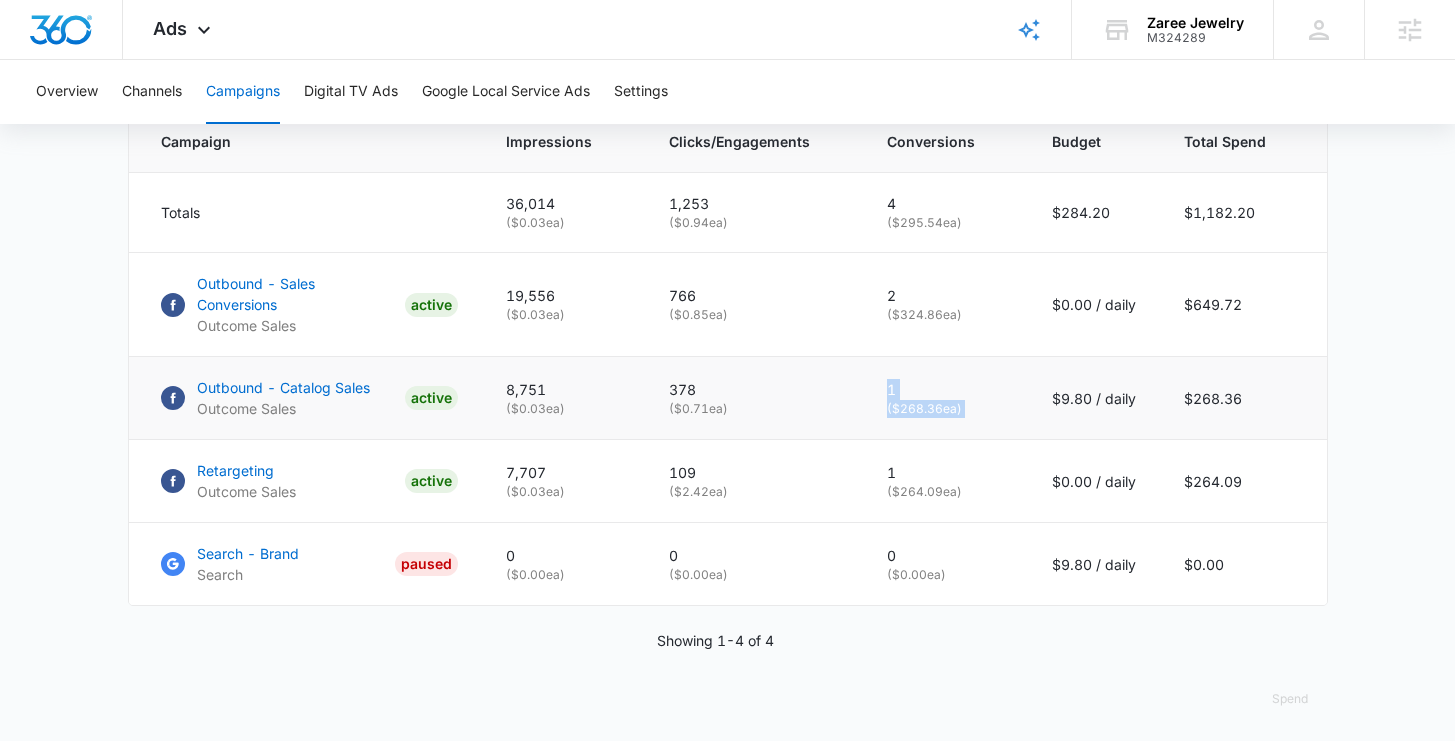 drag, startPoint x: 1099, startPoint y: 379, endPoint x: 867, endPoint y: 376, distance: 232.0194 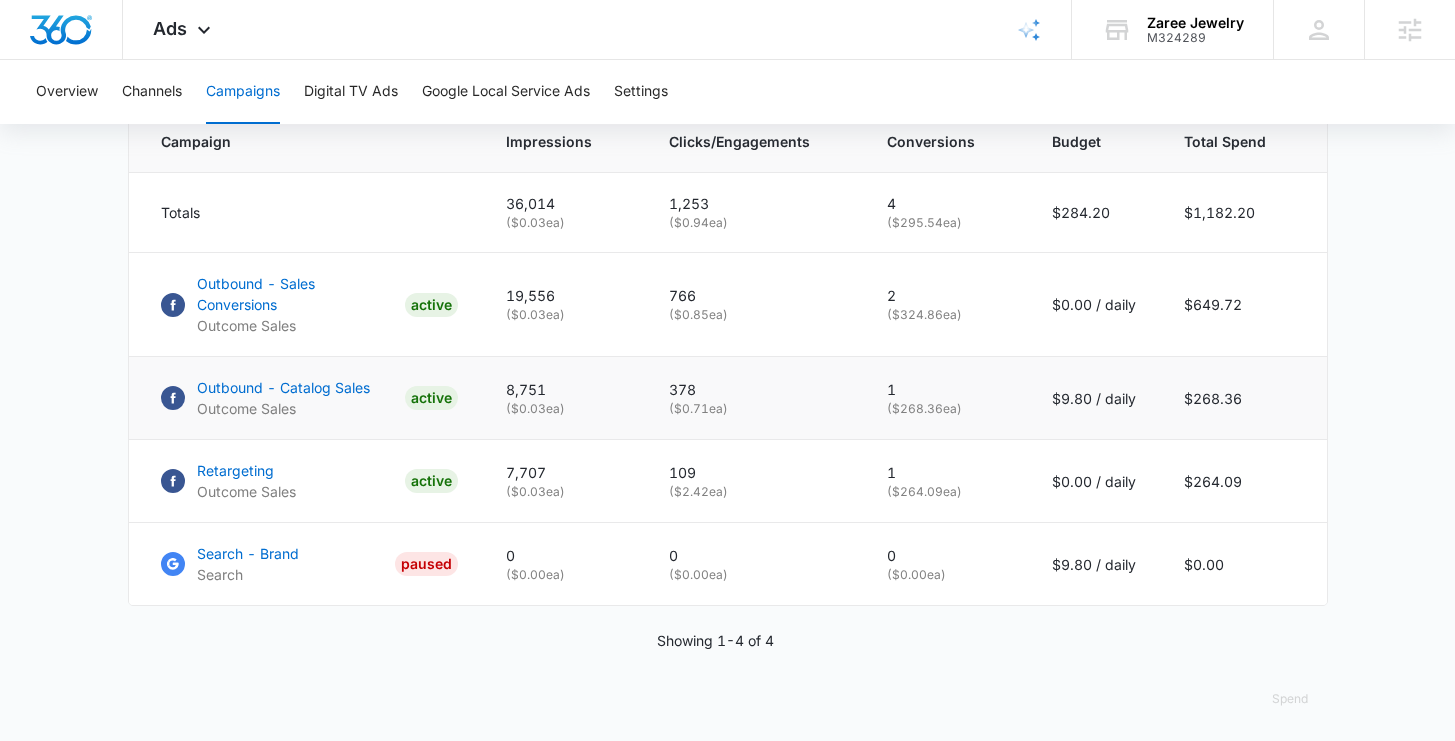 click on "( $268.36  ea)" at bounding box center [945, 409] 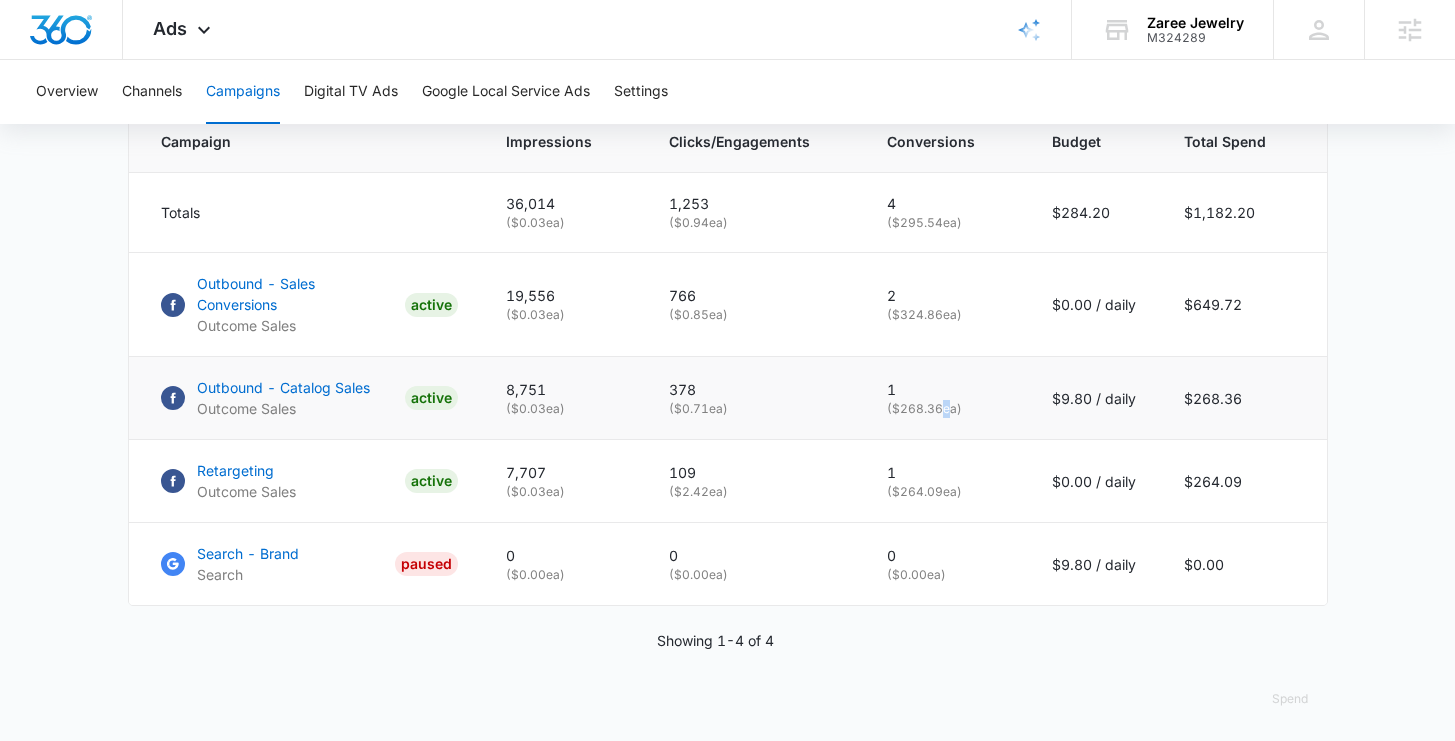 click on "( $268.36  ea)" at bounding box center (945, 409) 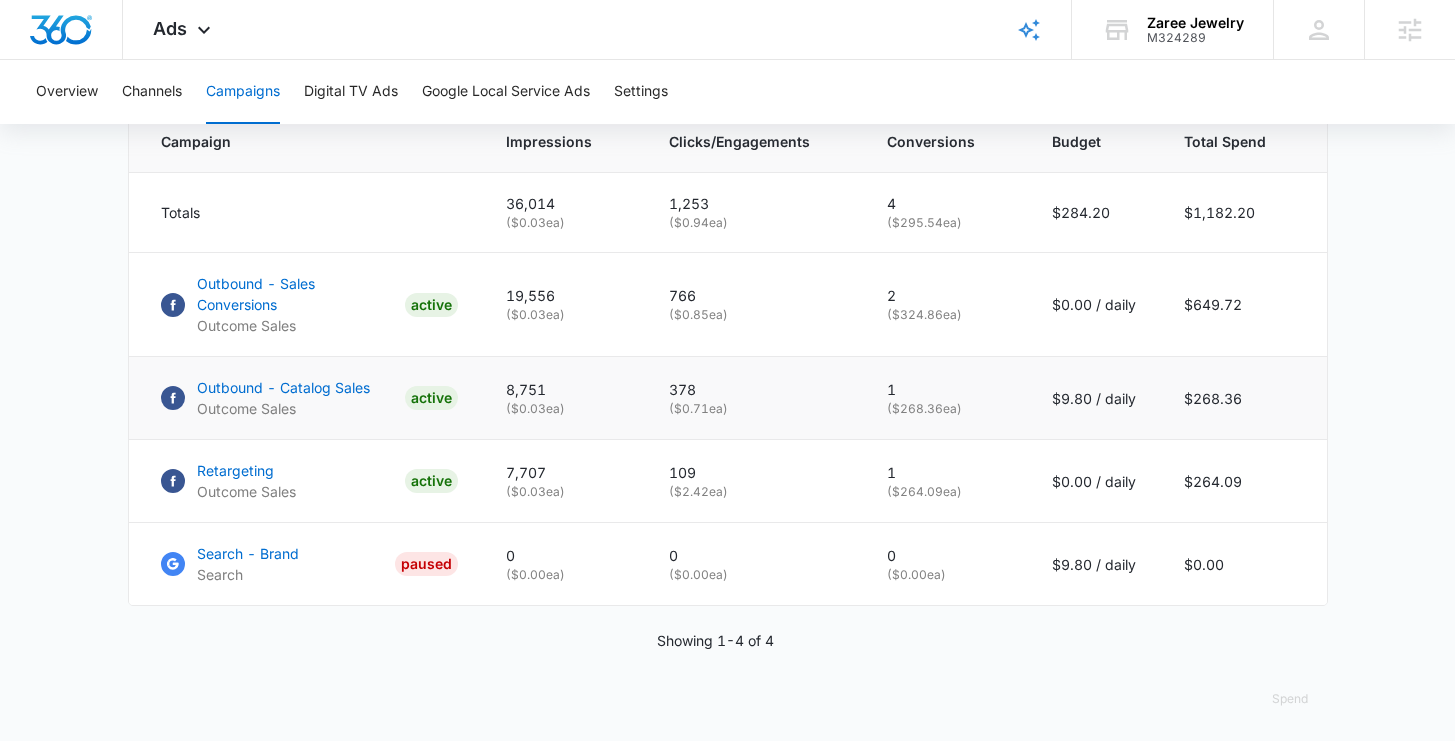 click on "1" at bounding box center [945, 389] 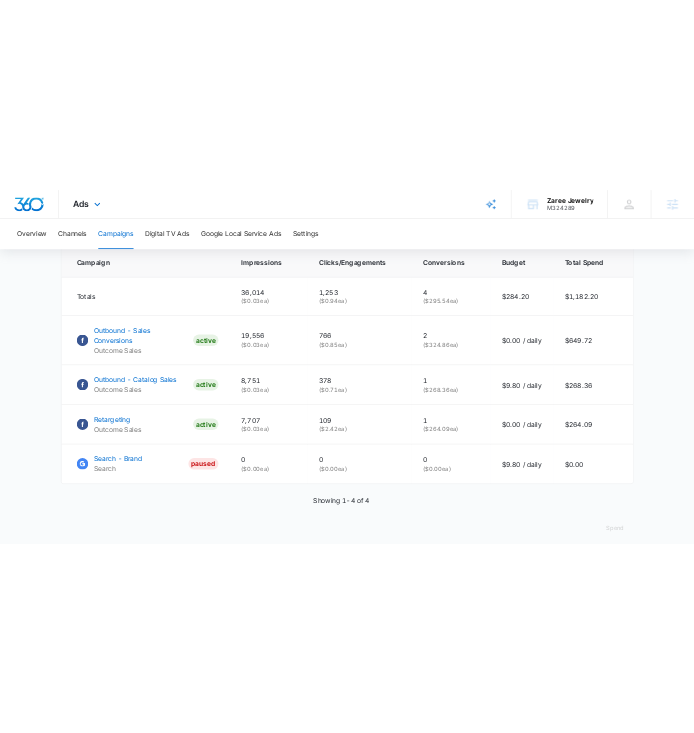 scroll, scrollTop: 812, scrollLeft: 0, axis: vertical 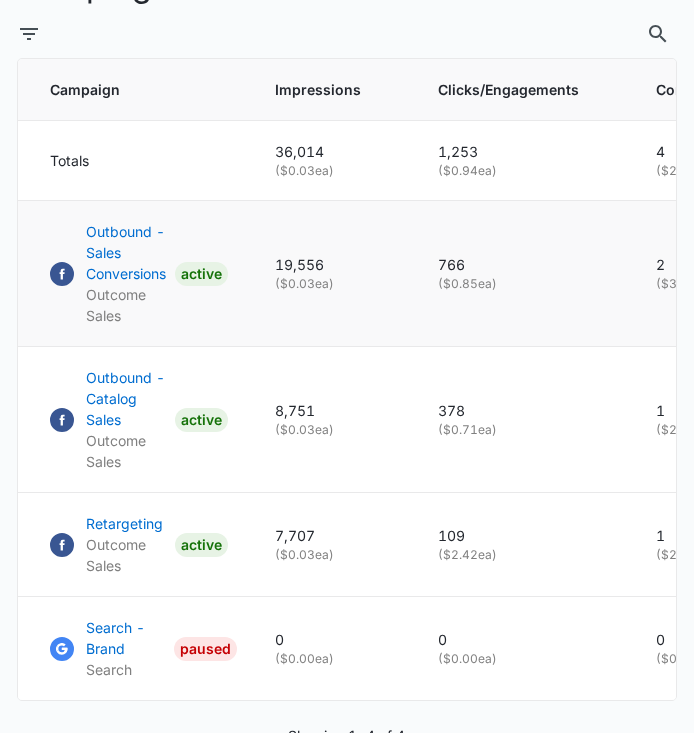 click on "Outbound - Sales Conversions Outcome Sales ACTIVE" at bounding box center (134, 274) 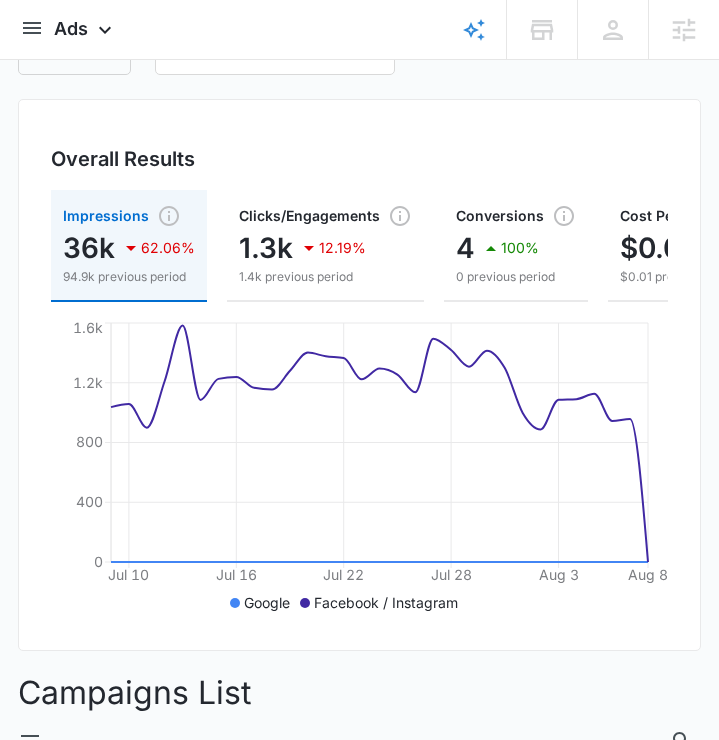 scroll, scrollTop: 0, scrollLeft: 0, axis: both 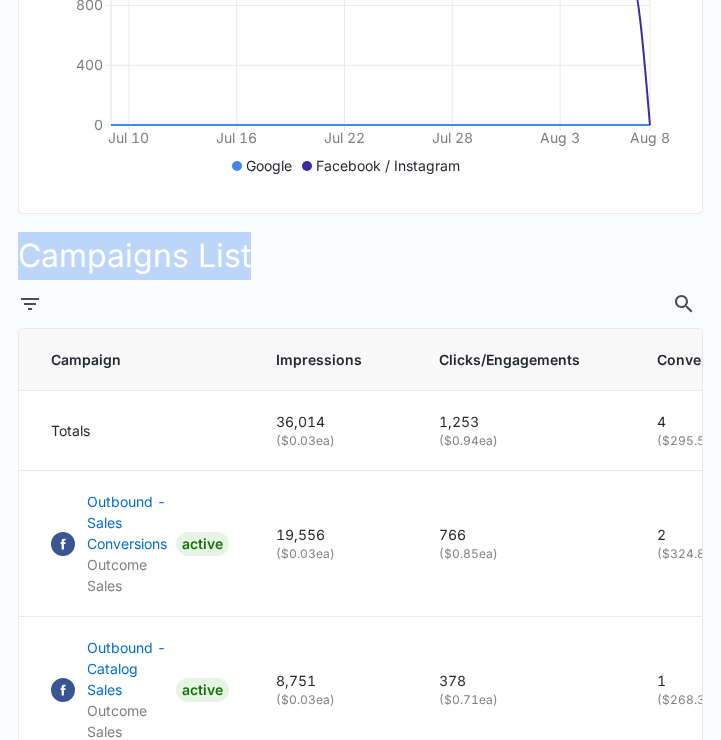 drag, startPoint x: 257, startPoint y: 255, endPoint x: 23, endPoint y: 243, distance: 234.3075 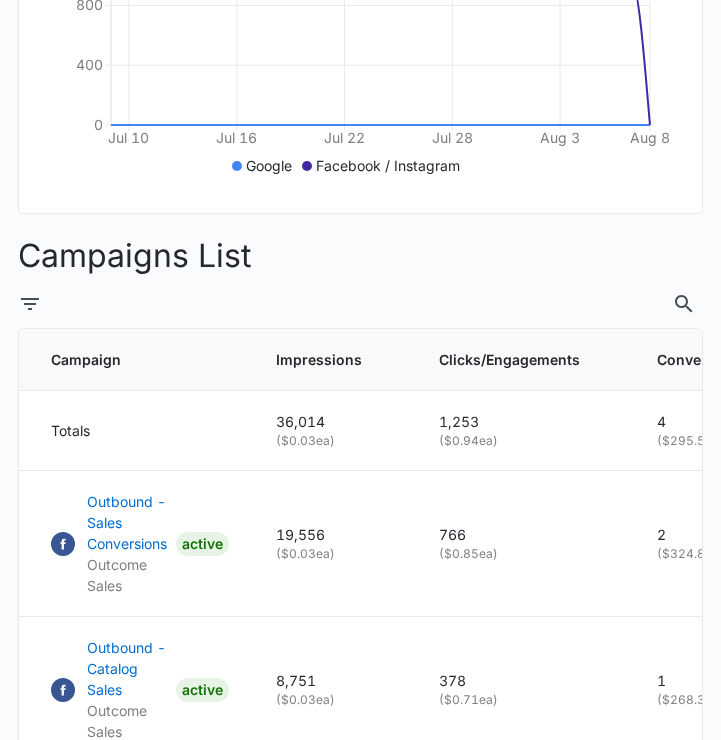 click on "Campaigns List" at bounding box center [360, 256] 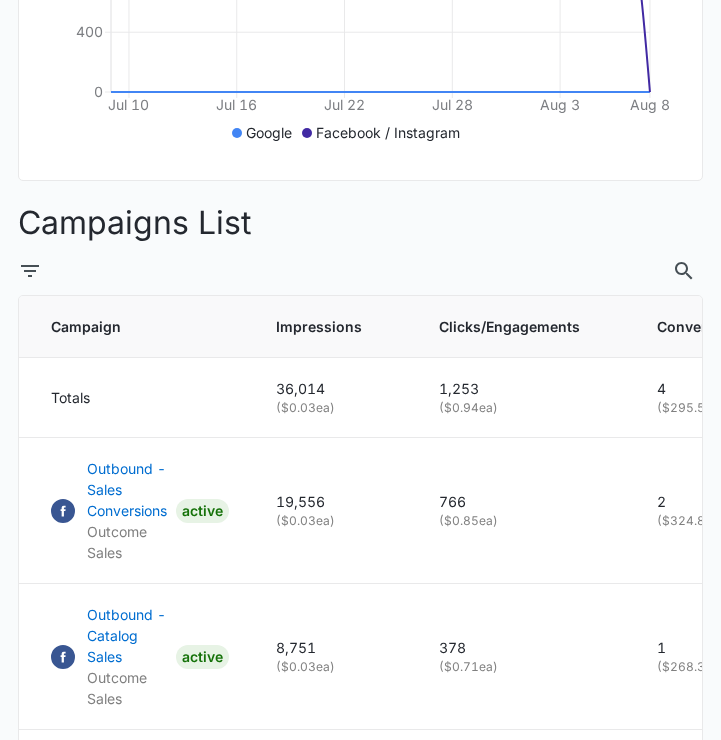 scroll, scrollTop: 590, scrollLeft: 0, axis: vertical 